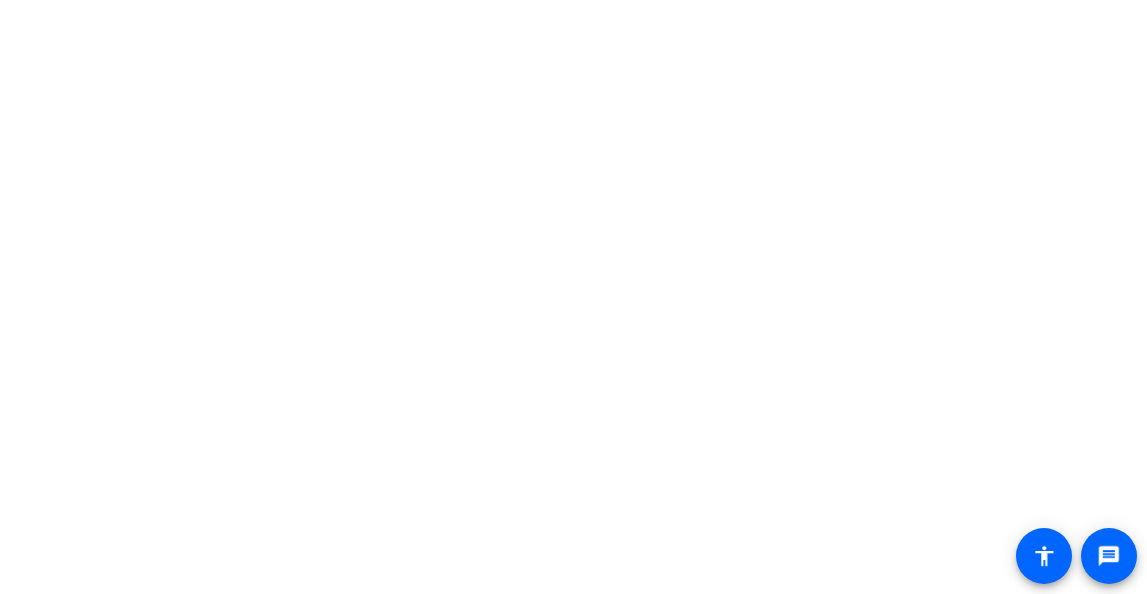 scroll, scrollTop: 0, scrollLeft: 0, axis: both 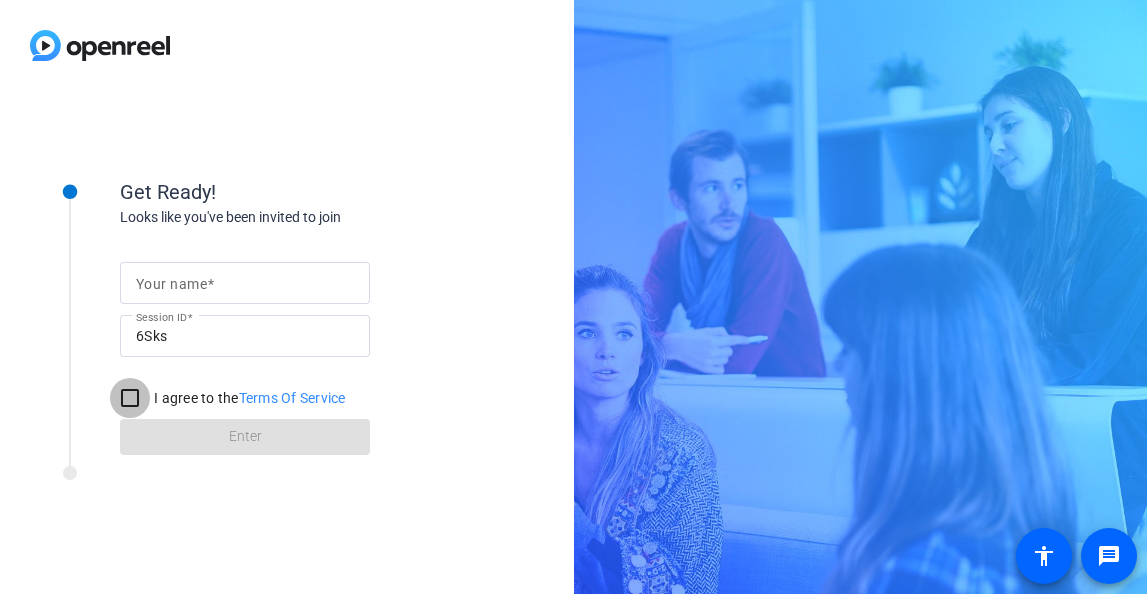 click on "I agree to the  Terms Of Service" at bounding box center [130, 398] 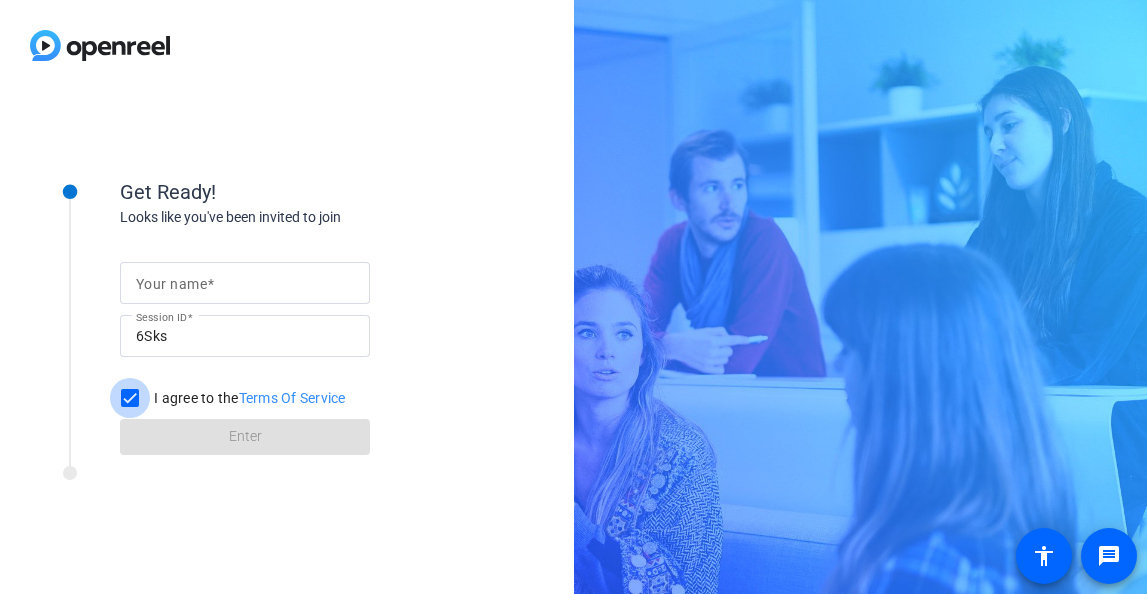 checkbox on "true" 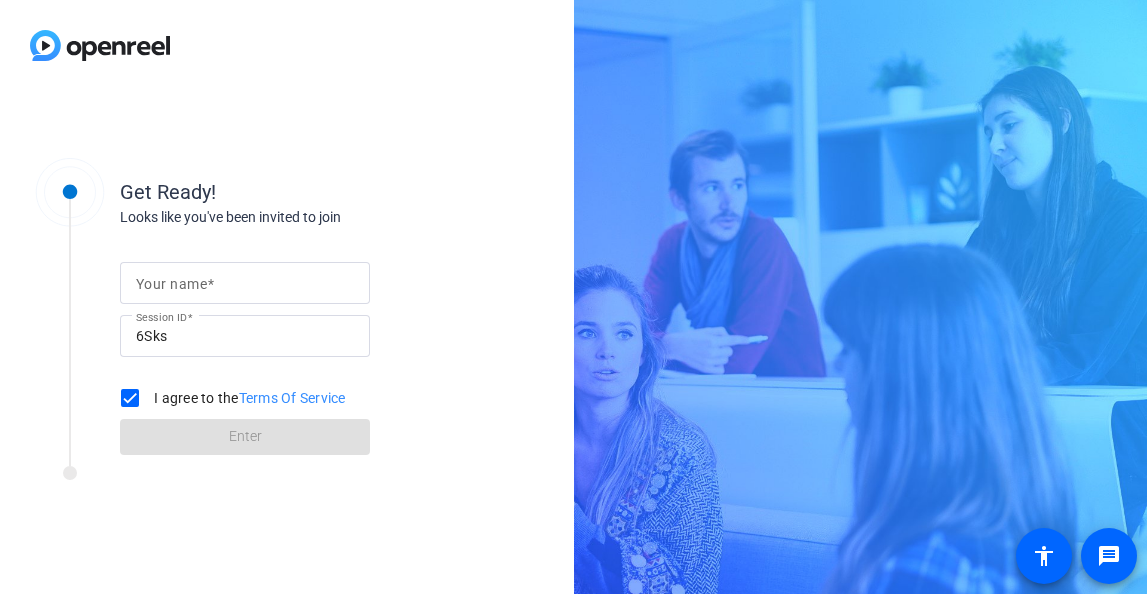 click on "Your name Session ID 6Sks I agree to the  Terms Of Service Enter" 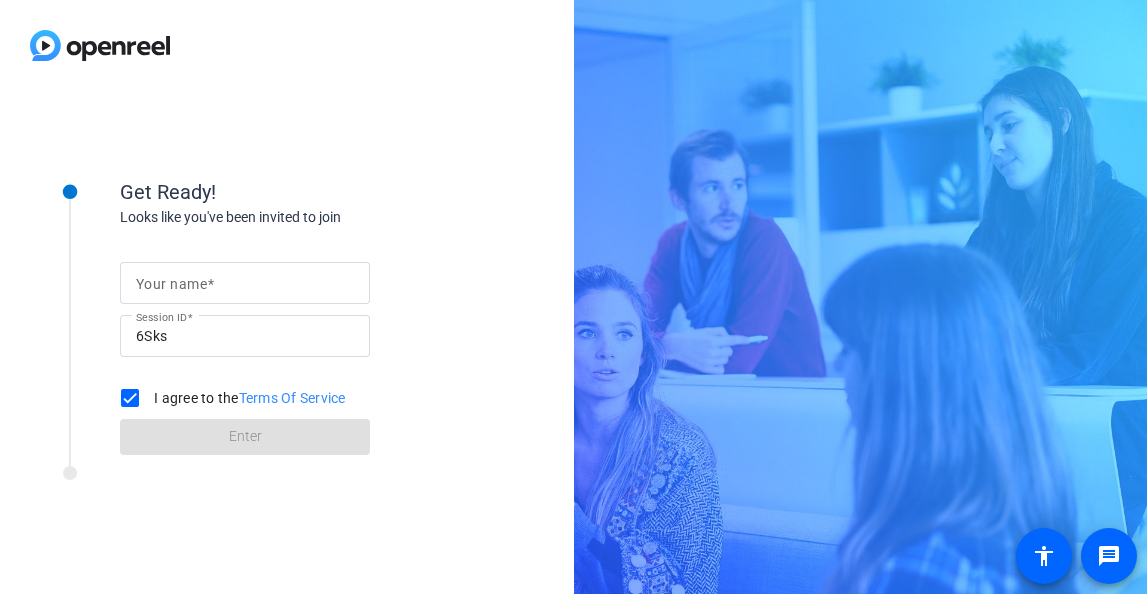 click on "Your name" at bounding box center (171, 284) 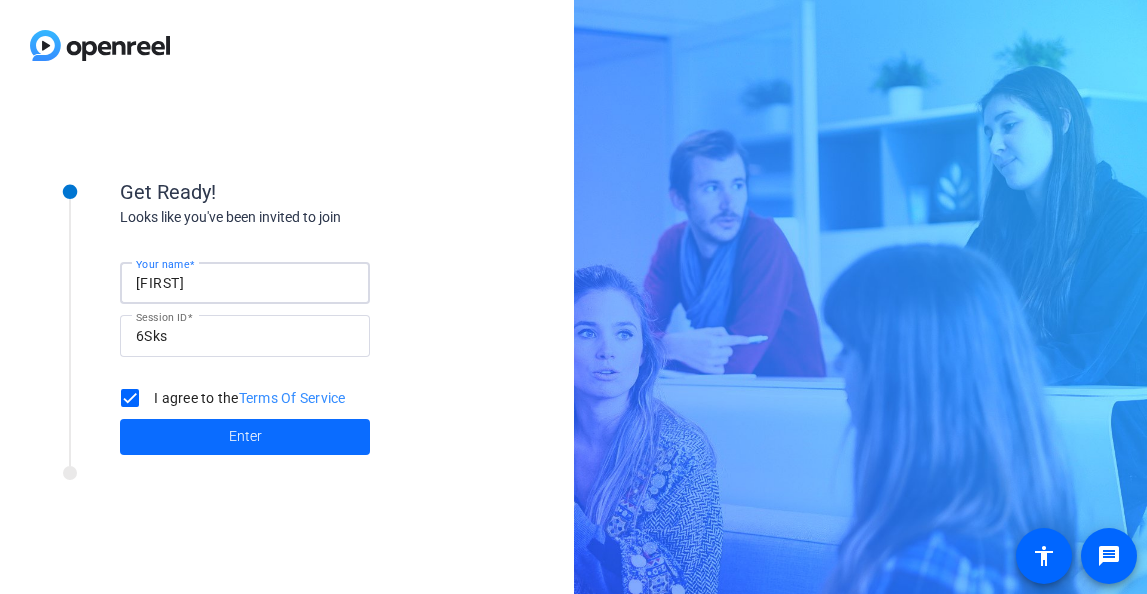 type on "Ben" 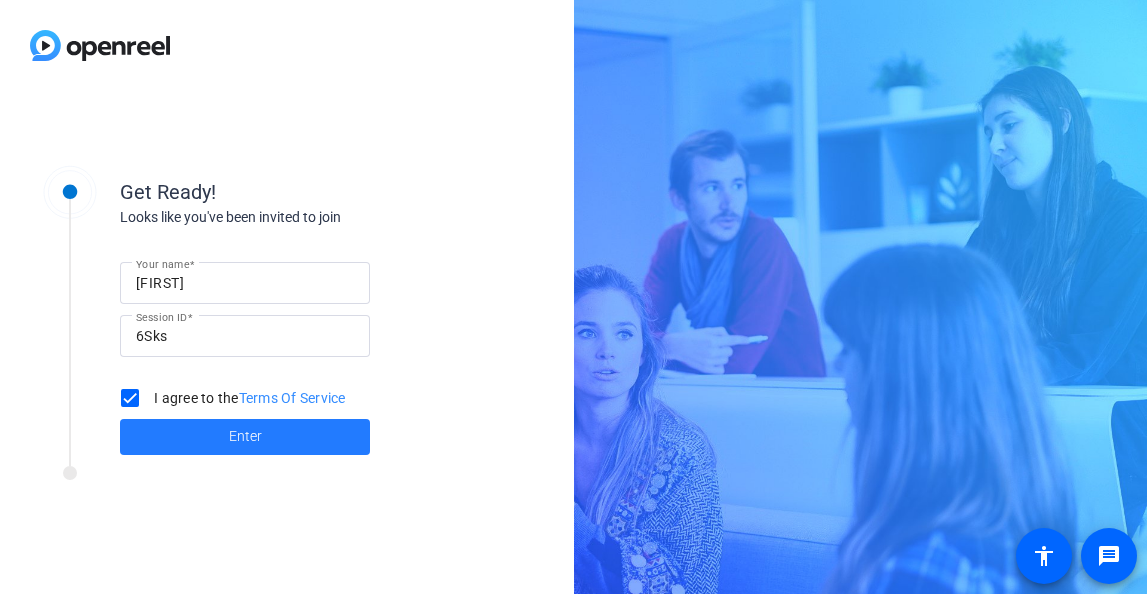 click on "Enter" 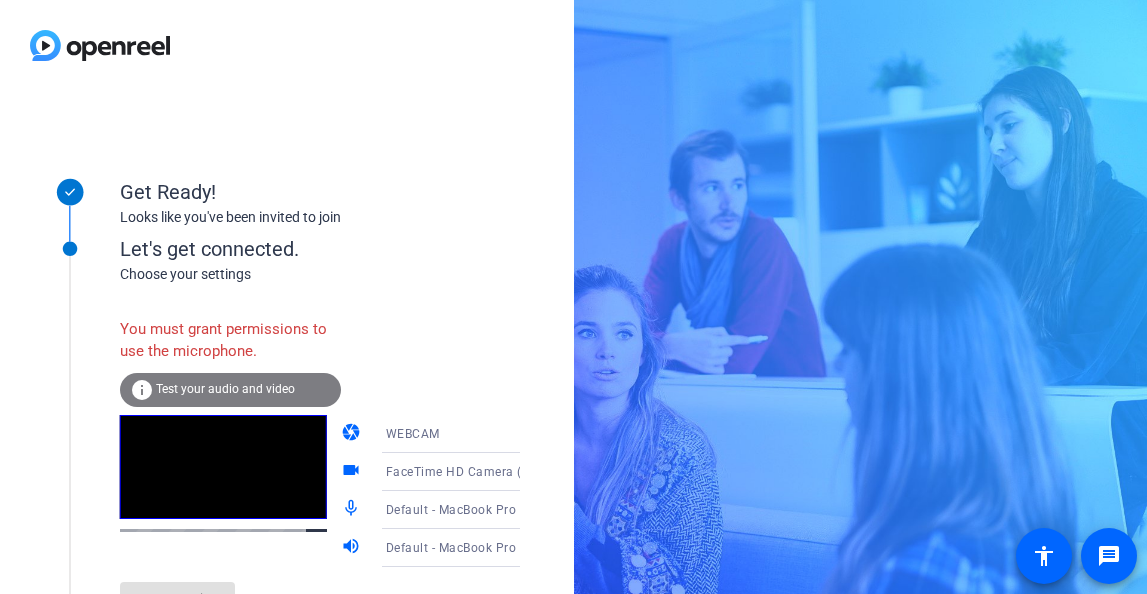 click on "Default - MacBook Pro Microphone (Built-in)" at bounding box center (514, 509) 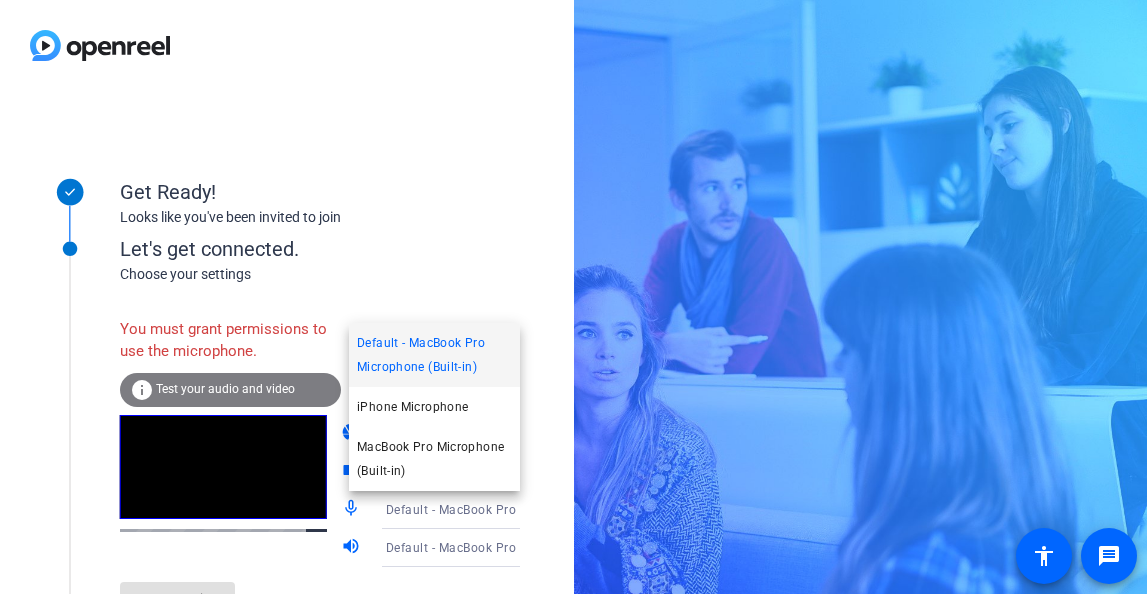 click on "Default - MacBook Pro Microphone (Built-in)" at bounding box center (434, 355) 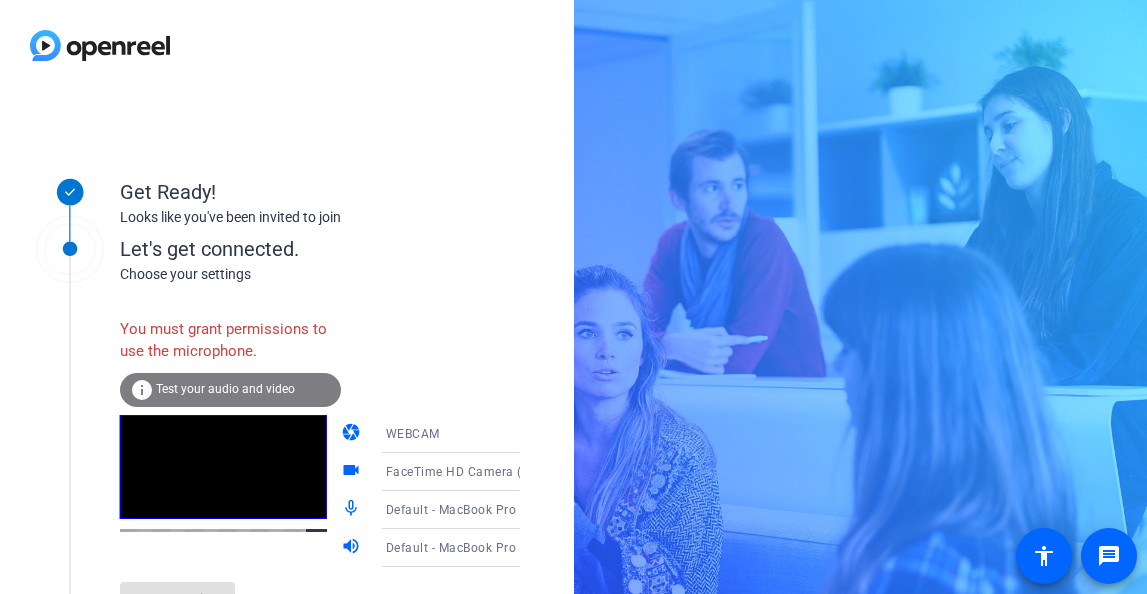 click on "You must grant permissions to use the microphone." 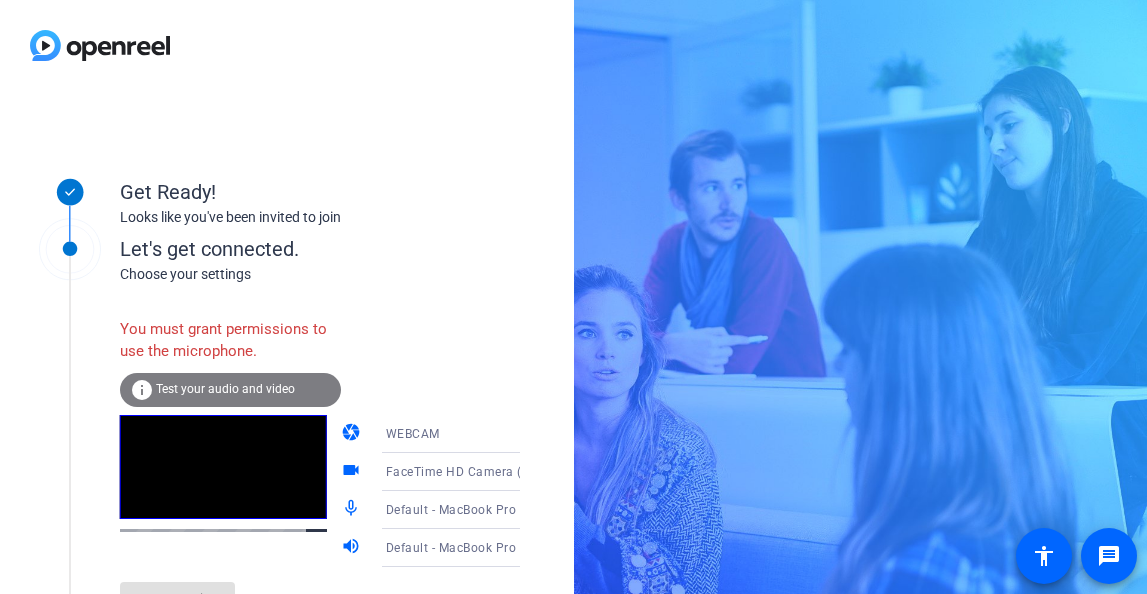 click on "Default - MacBook Pro Speakers (Built-in)" at bounding box center (506, 547) 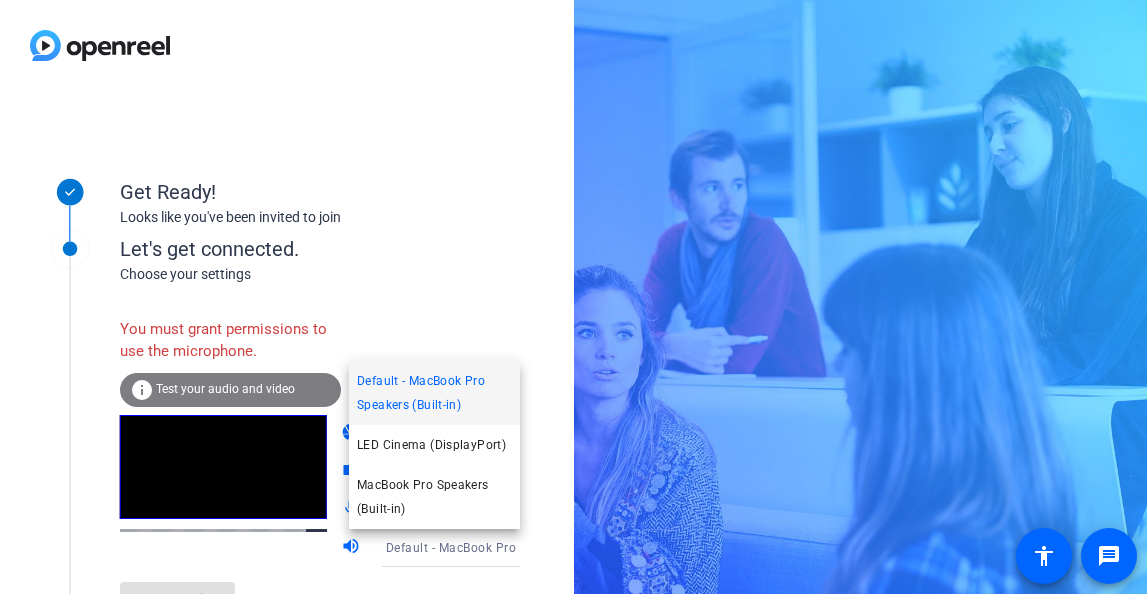 drag, startPoint x: 215, startPoint y: 387, endPoint x: 213, endPoint y: 338, distance: 49.0408 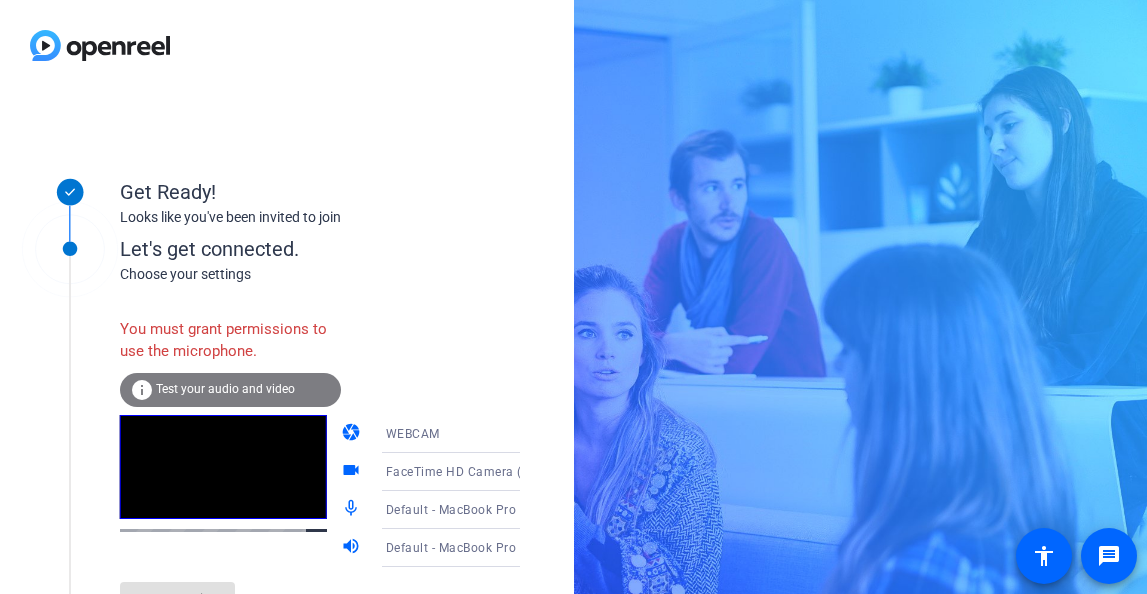 click on "Test your audio and video" 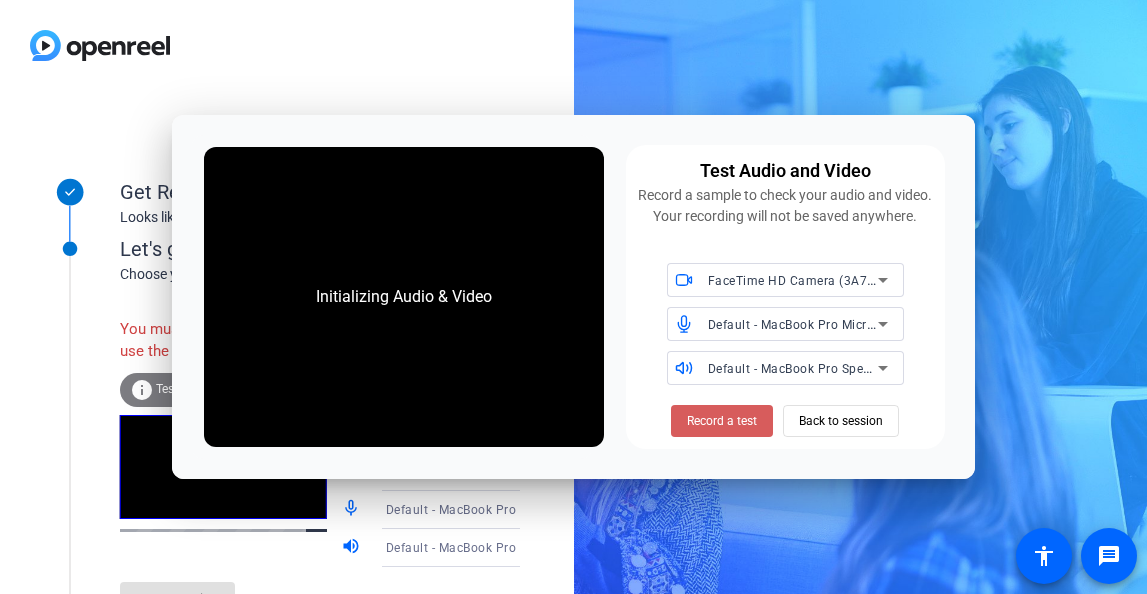 click on "Record a test" at bounding box center (722, 421) 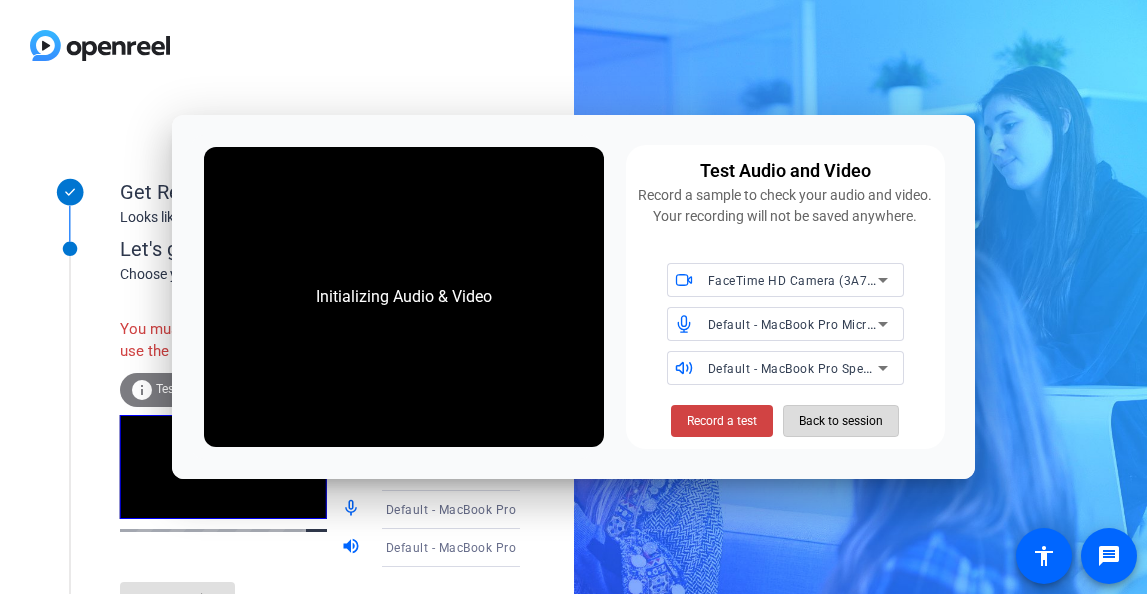 click on "Back to session" at bounding box center [841, 421] 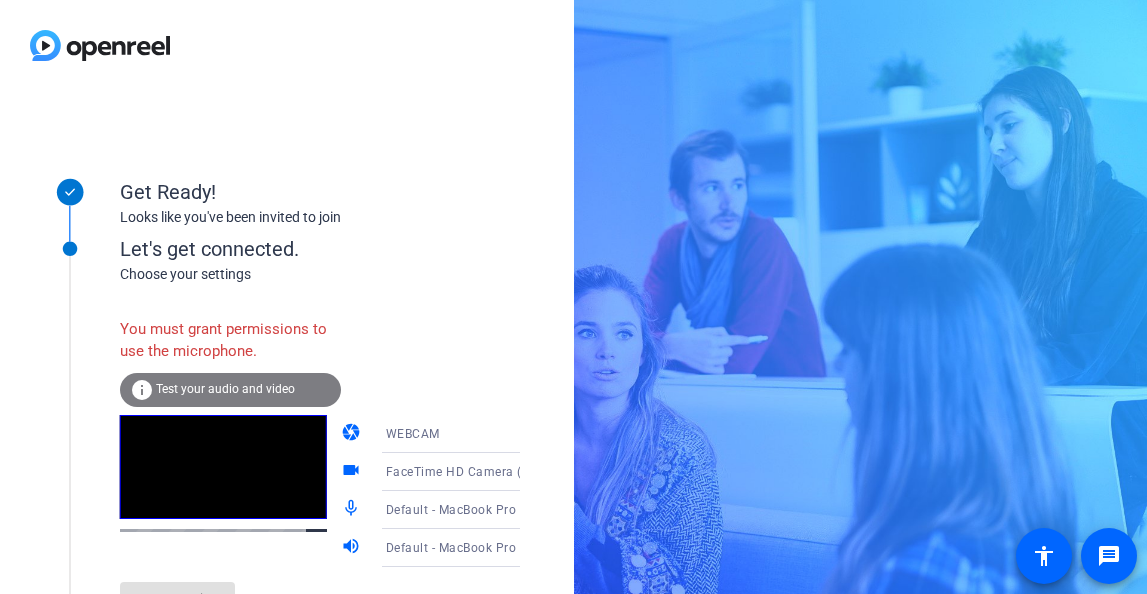 click on "You must grant permissions to use the microphone." 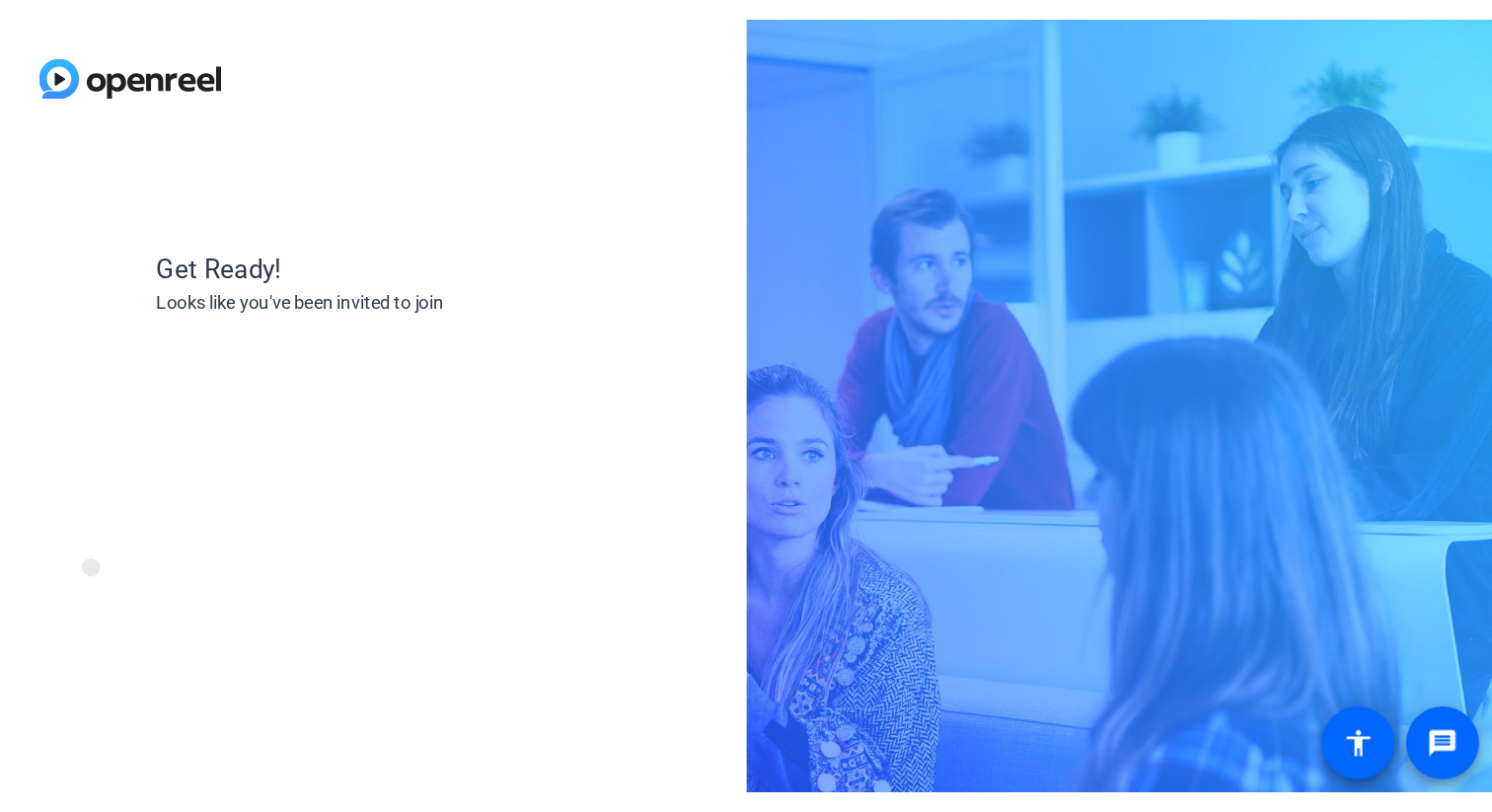 scroll, scrollTop: 0, scrollLeft: 0, axis: both 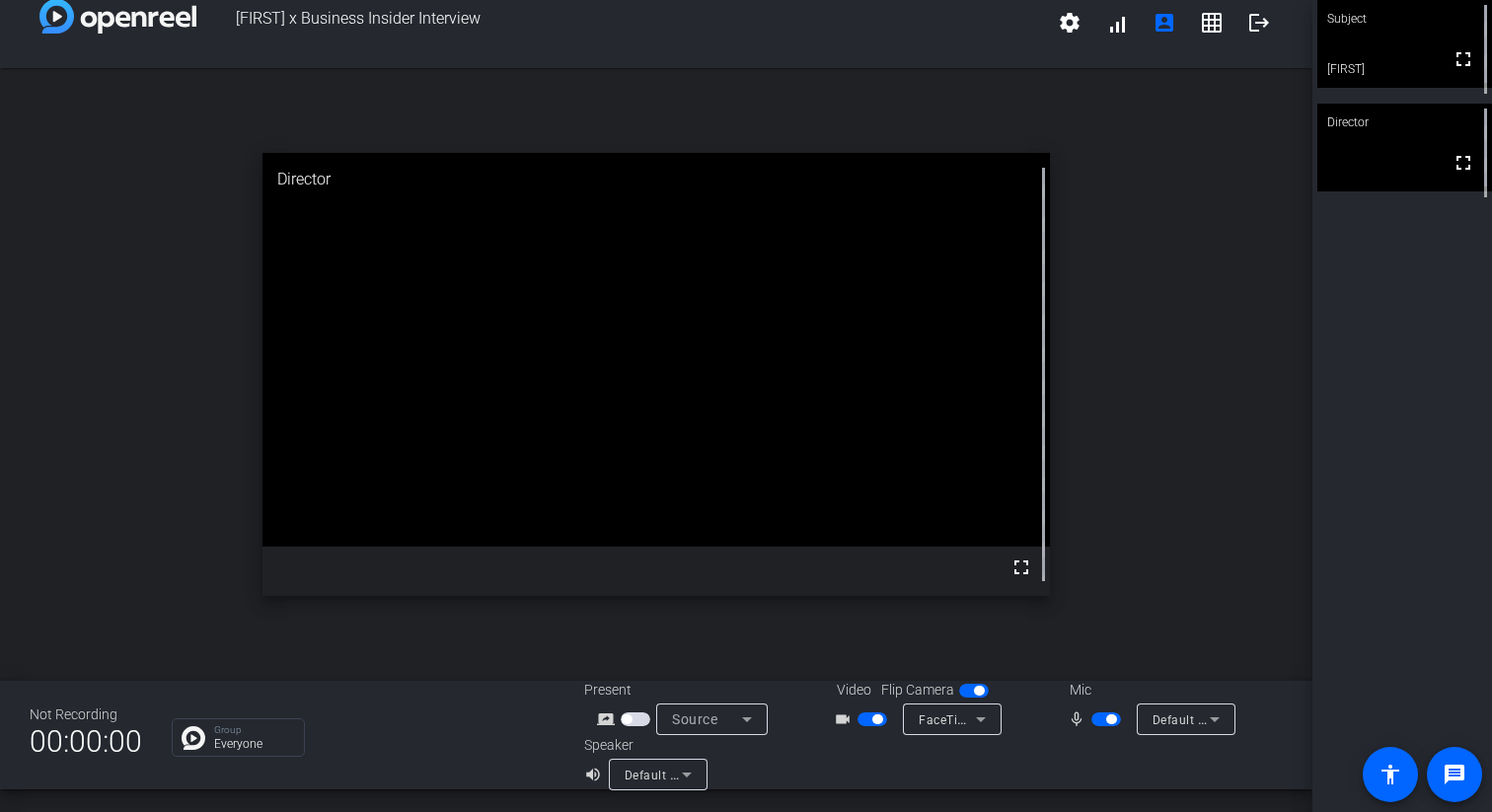 click at bounding box center (1111, 719) 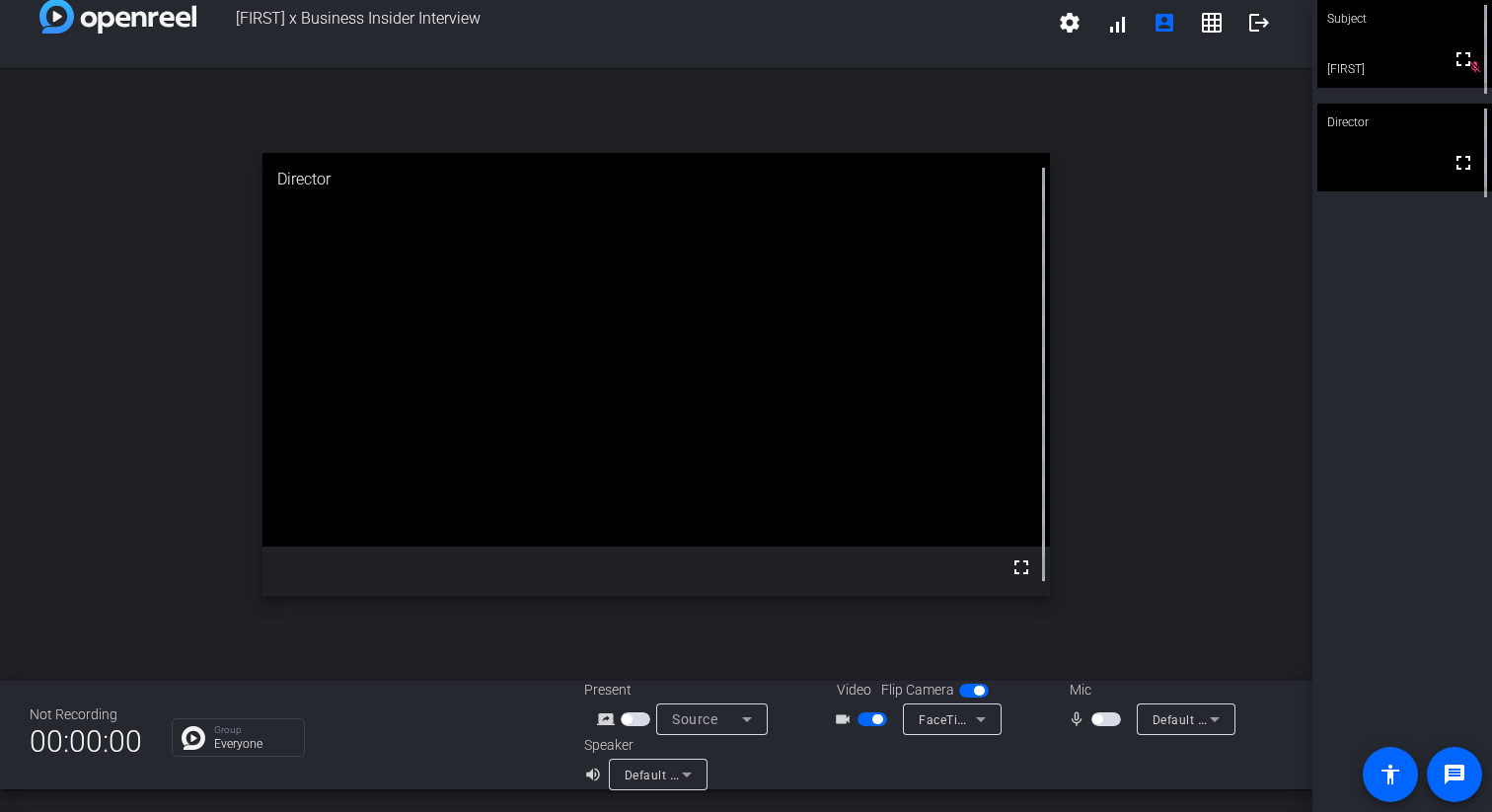 click at bounding box center [1106, 719] 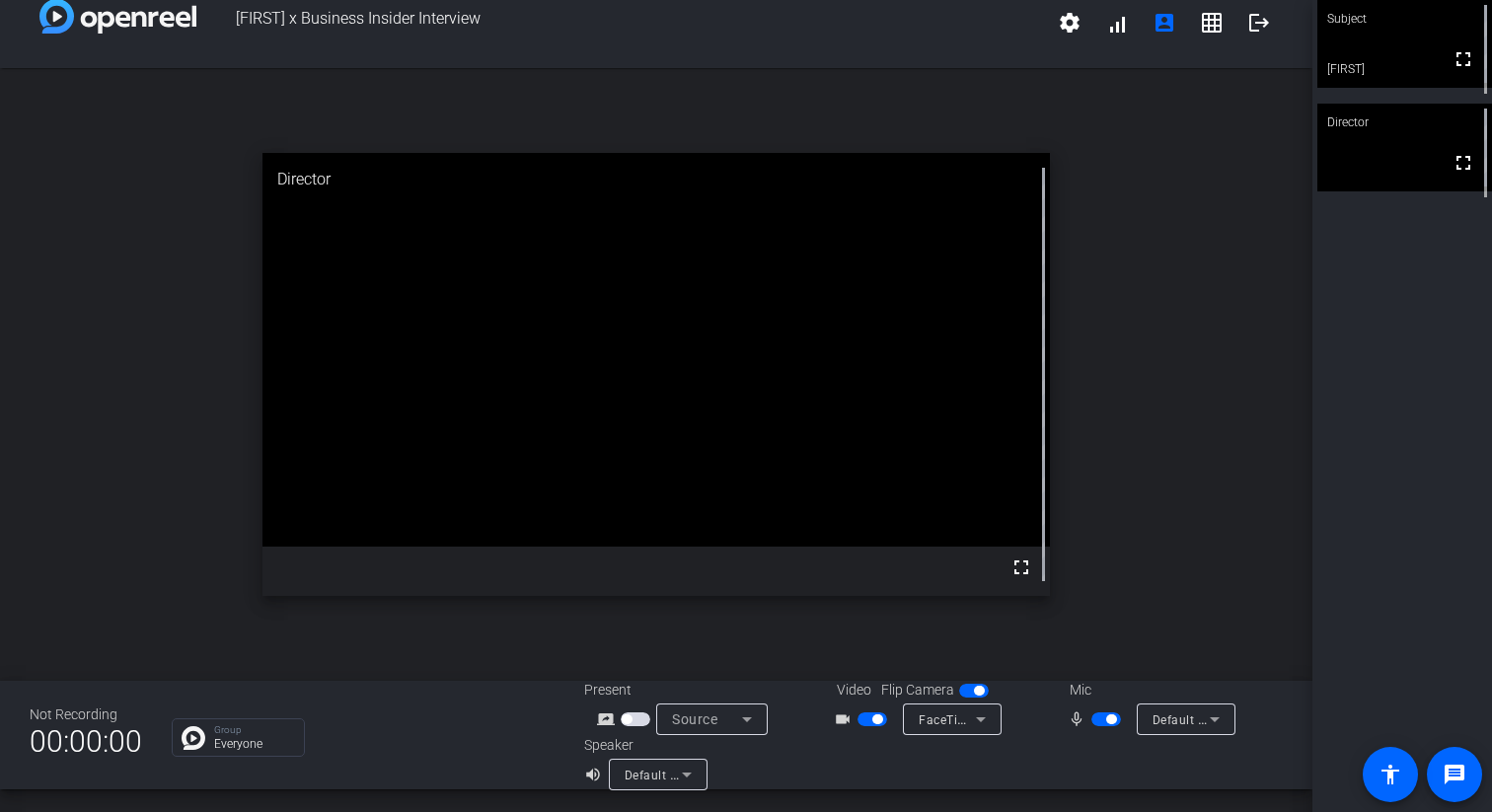 click 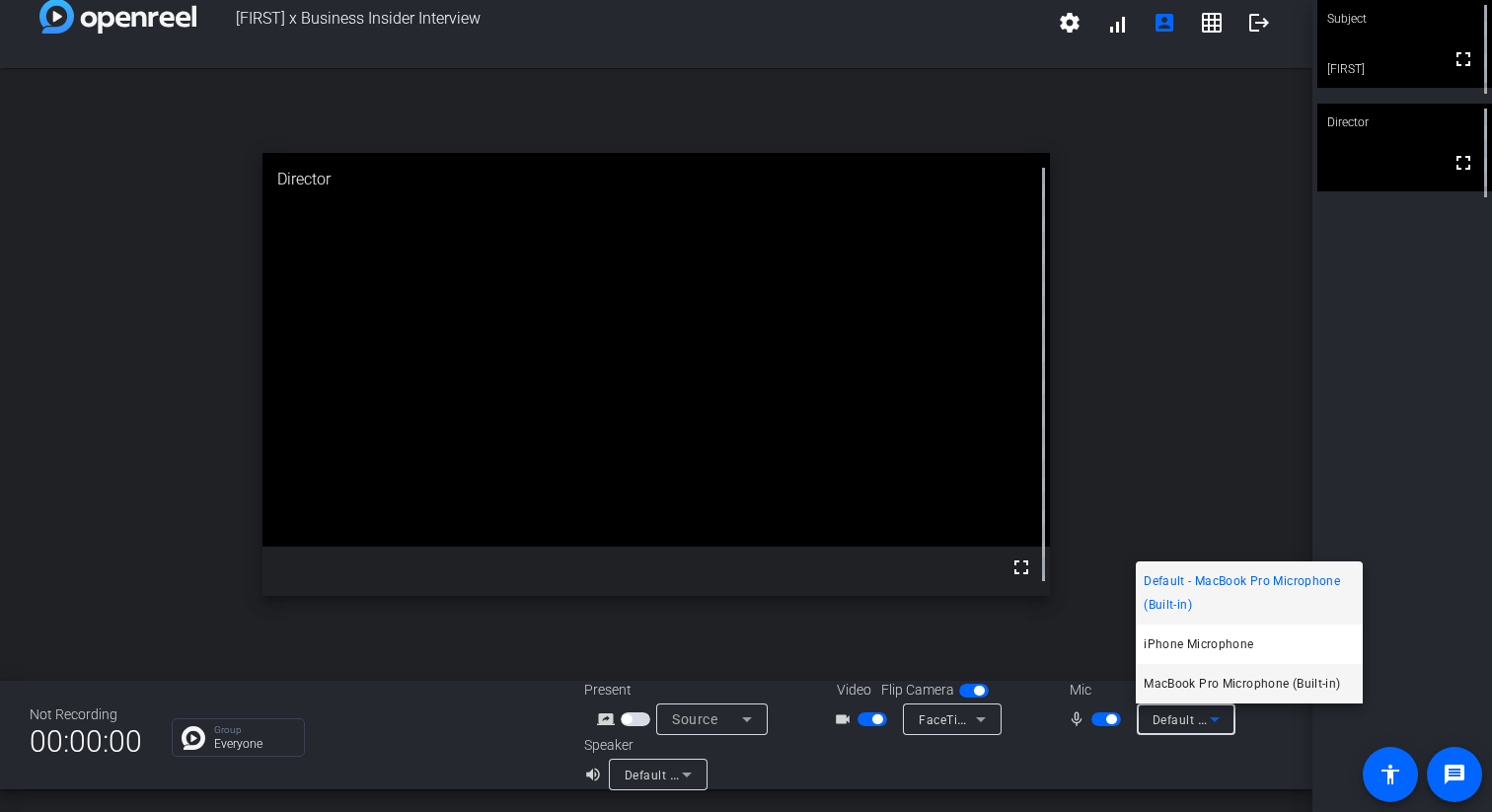 click on "MacBook Pro Microphone (Built-in)" at bounding box center [1241, 684] 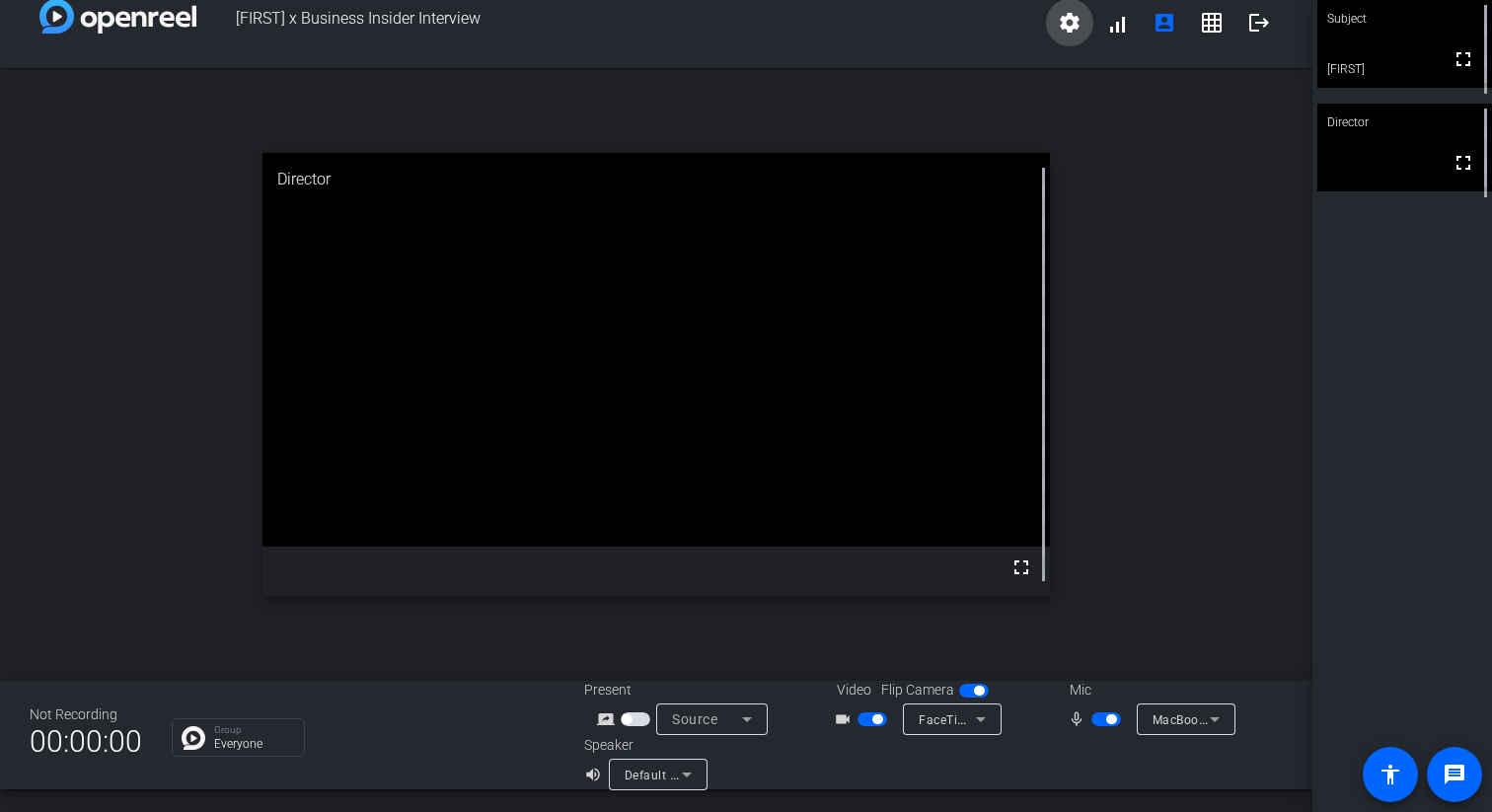 click on "settings" 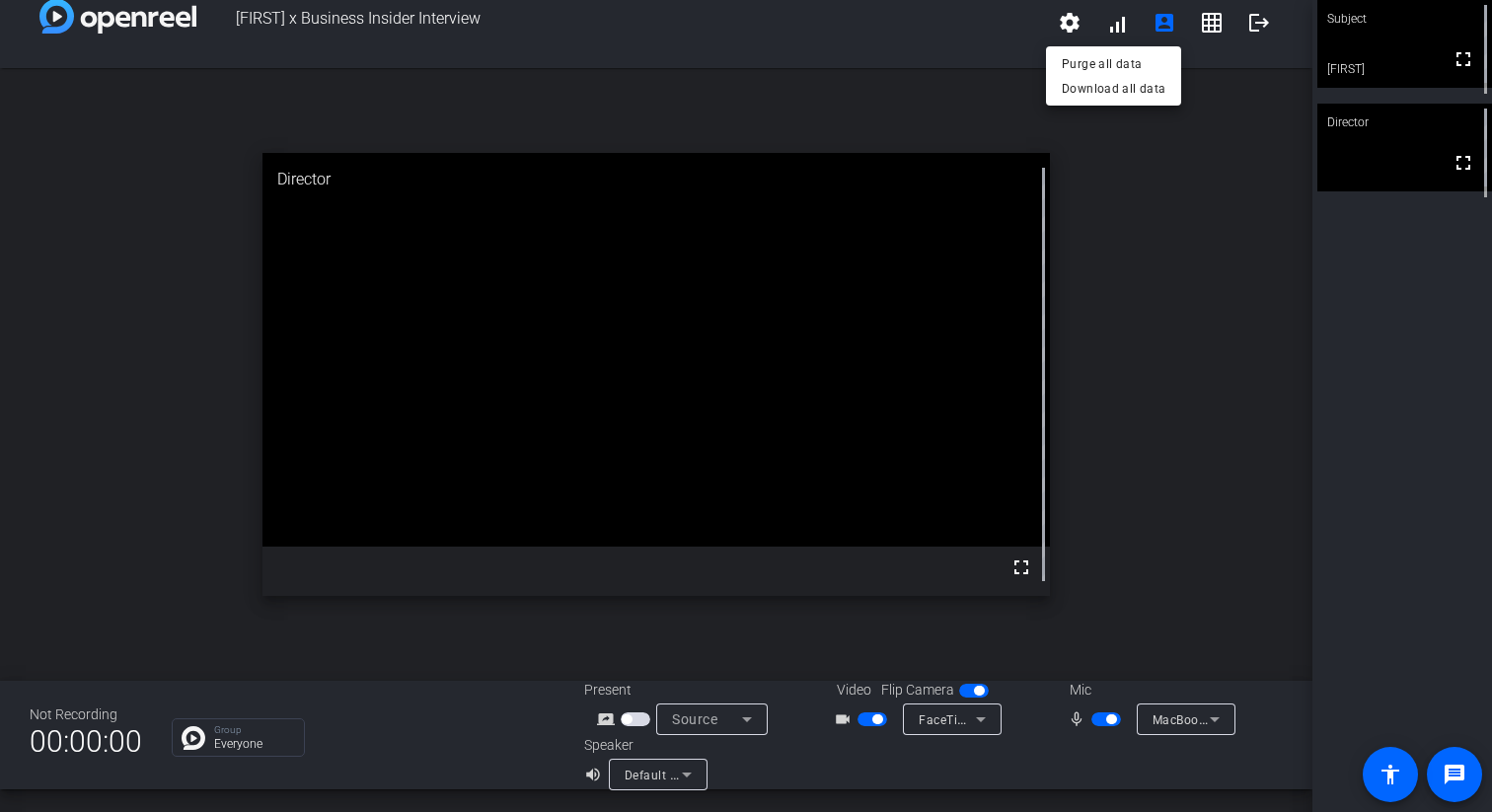 click at bounding box center (746, 406) 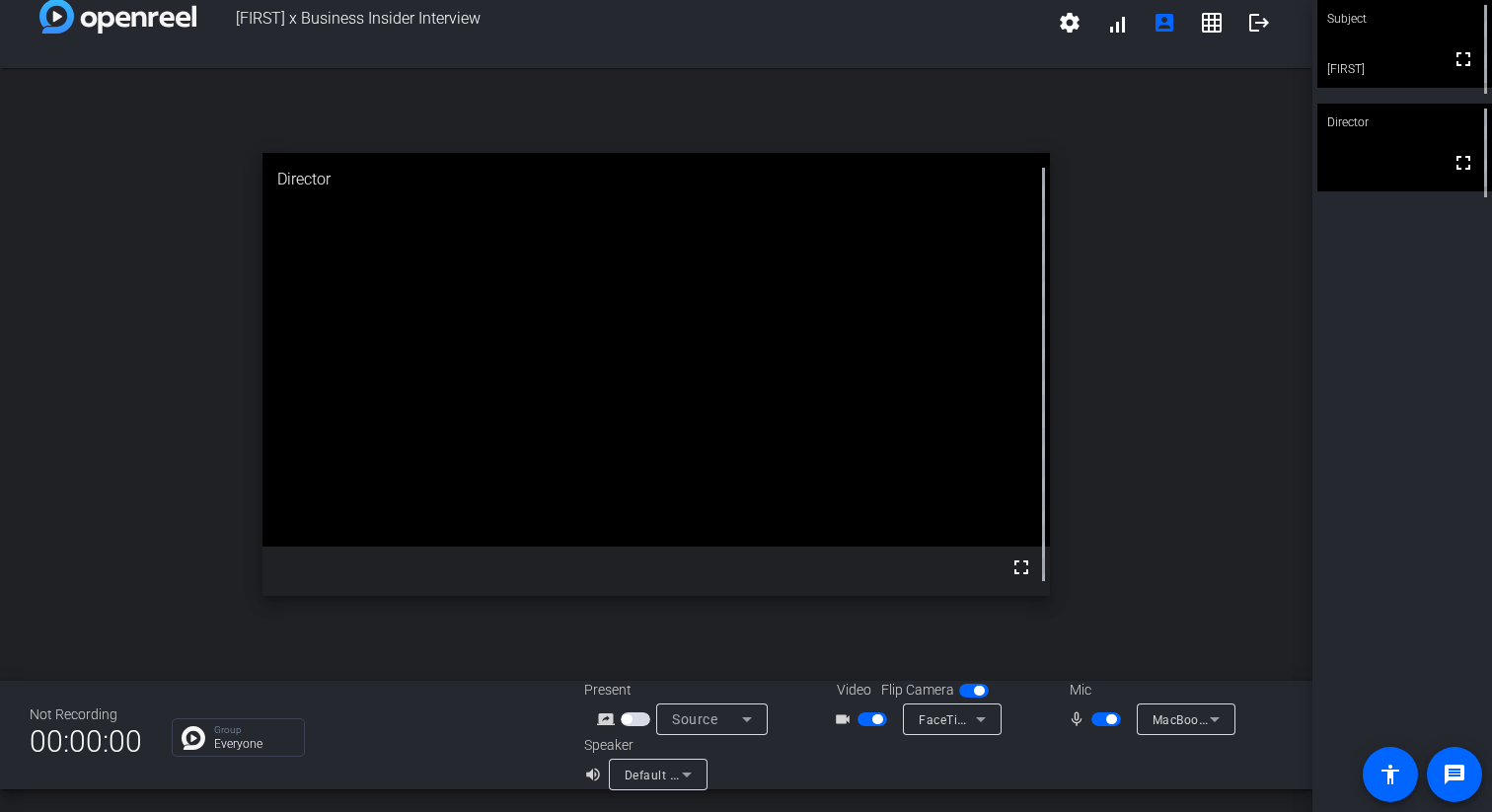 scroll, scrollTop: 22, scrollLeft: 0, axis: vertical 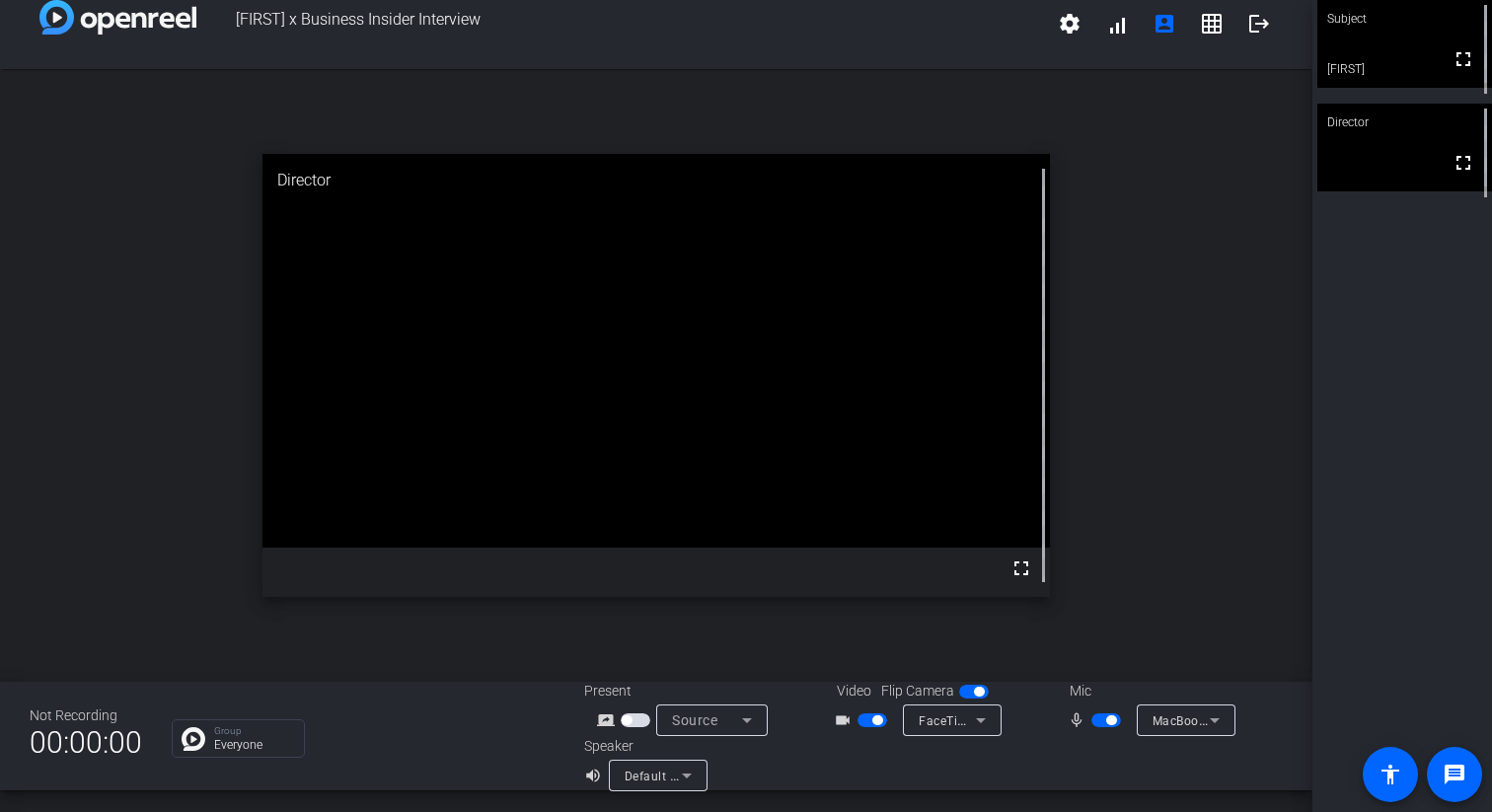 click 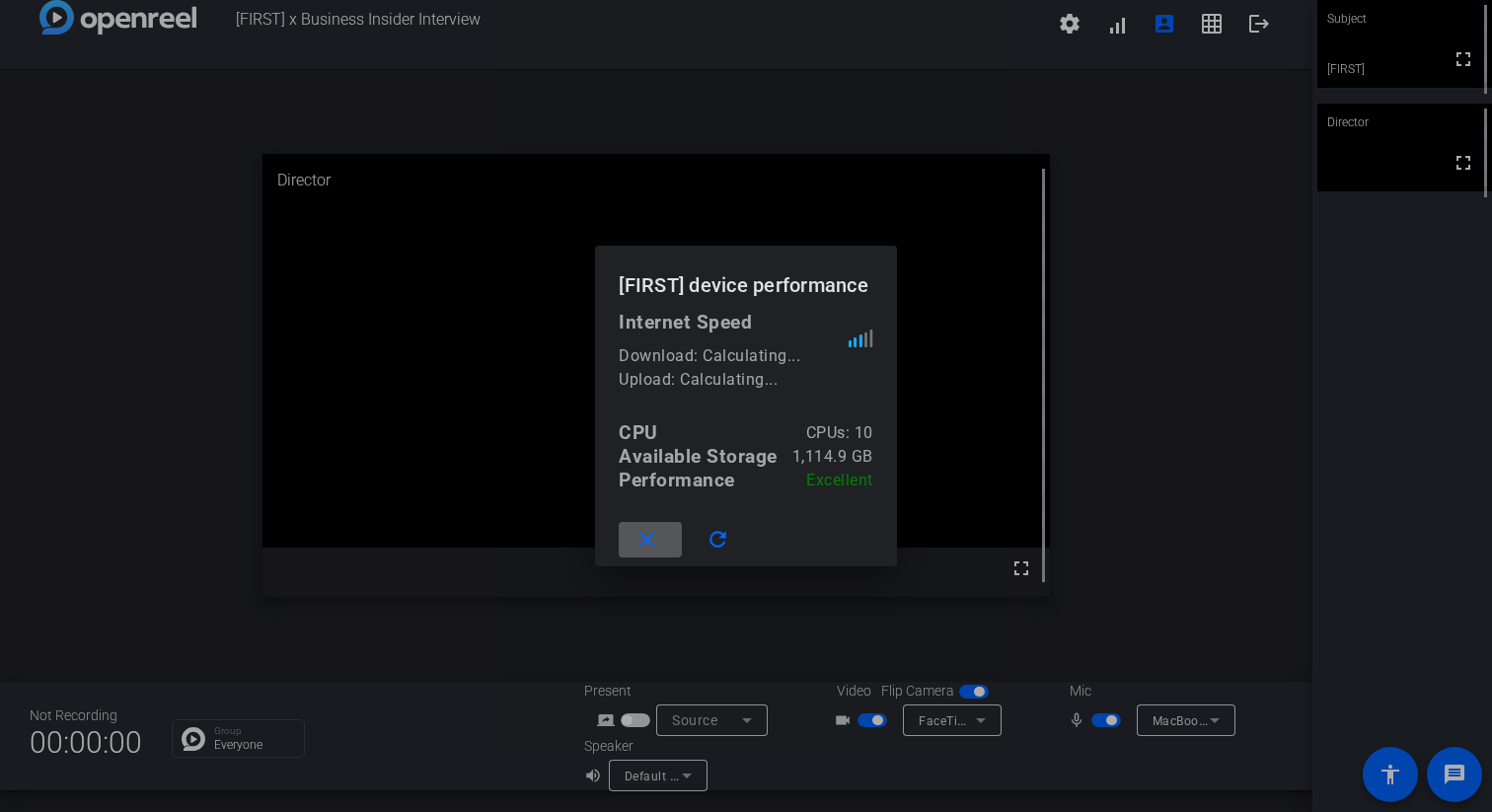 click at bounding box center [746, 406] 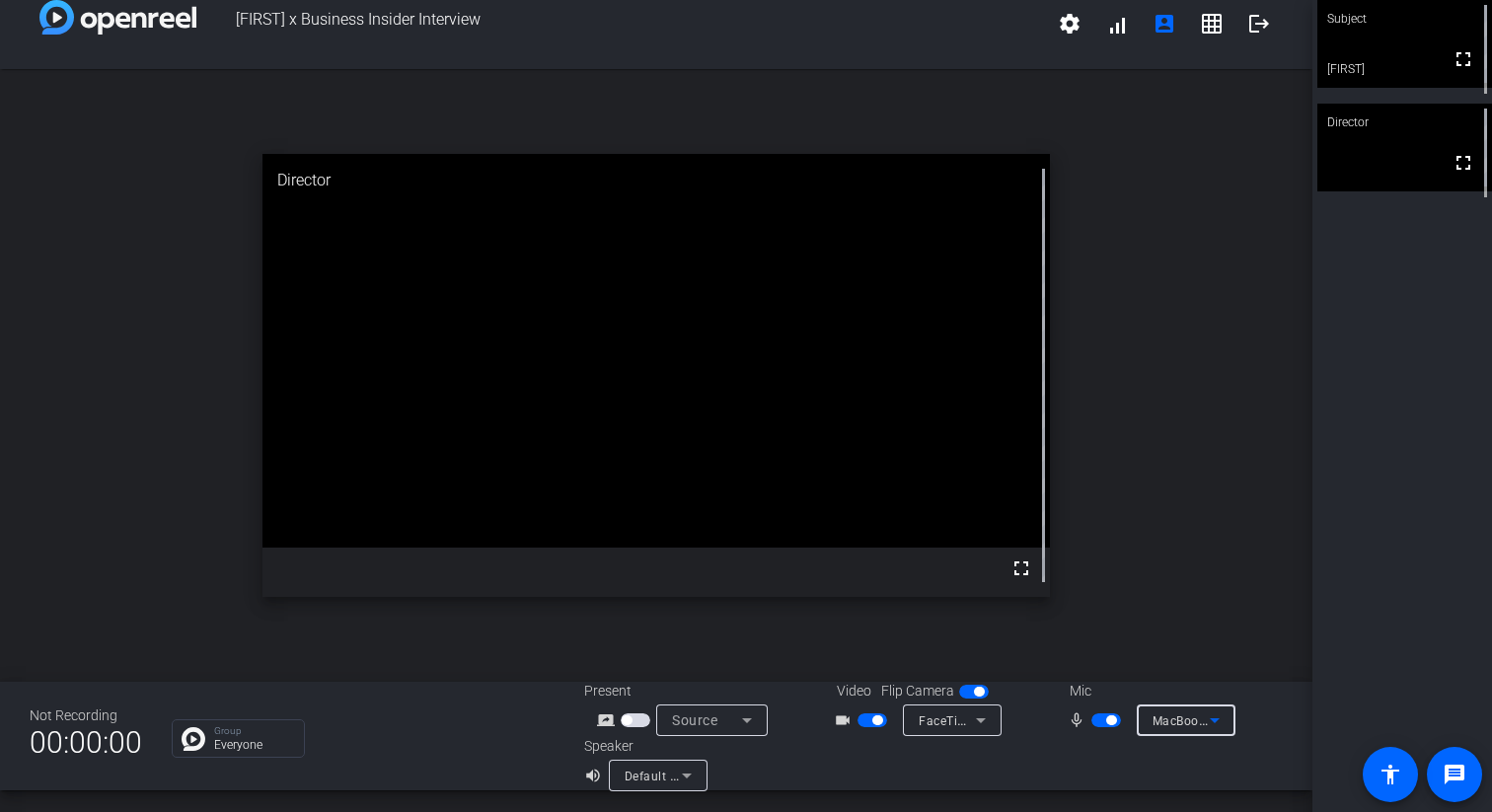 click on "MacBook Pro Microphone (Built-in)" at bounding box center (1181, 720) 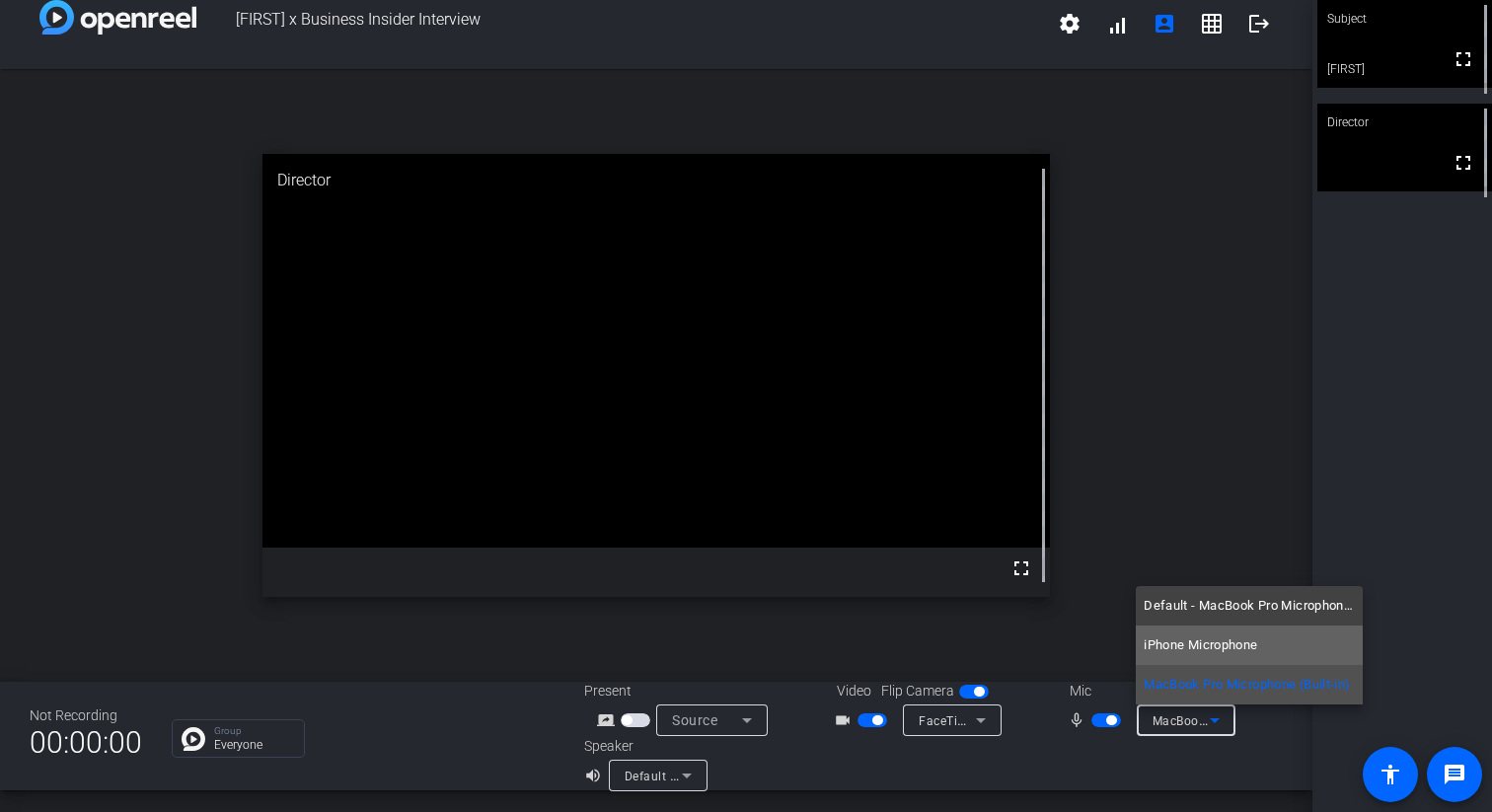 click on "iPhone Microphone" at bounding box center [1200, 645] 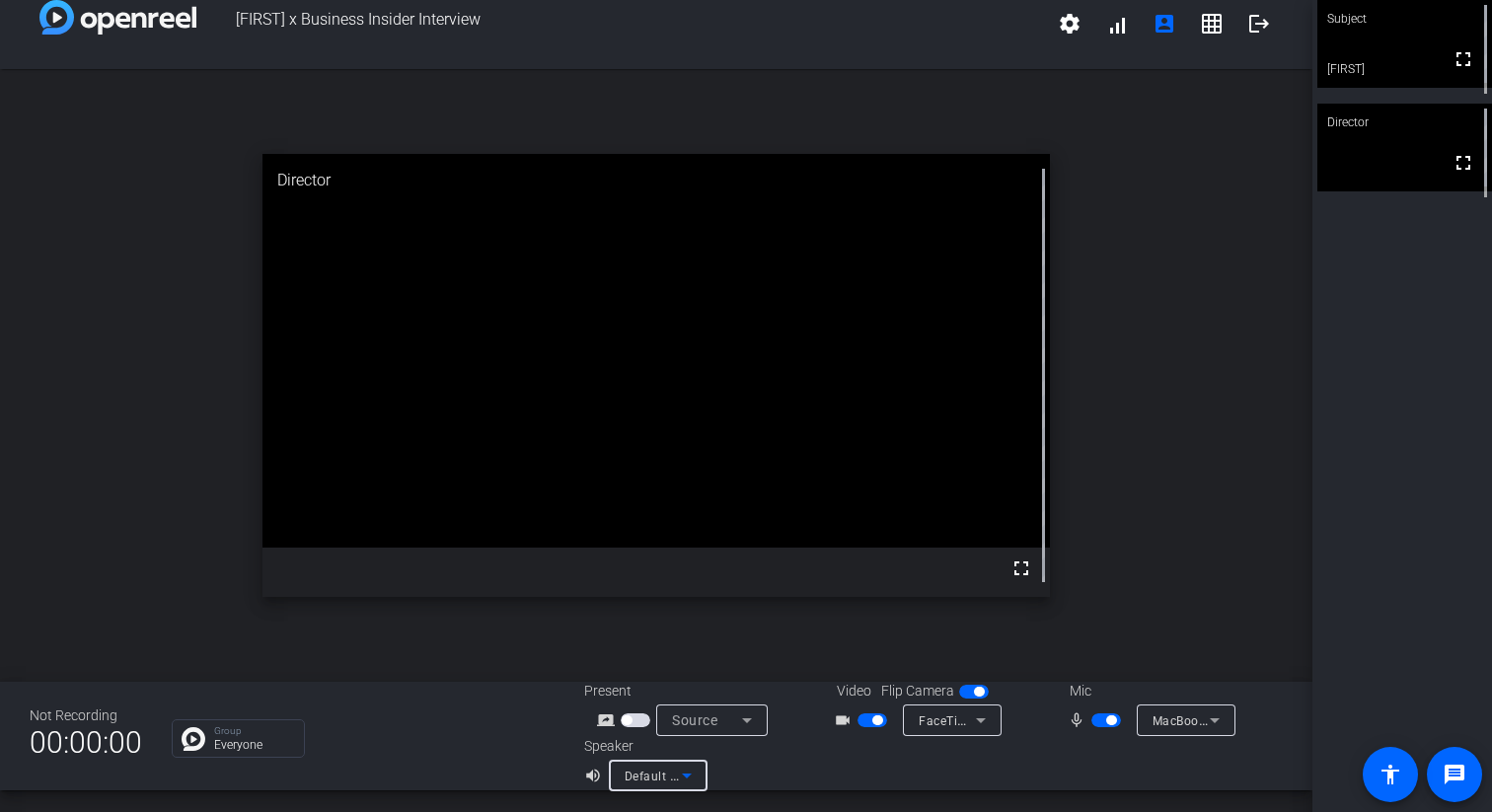 click 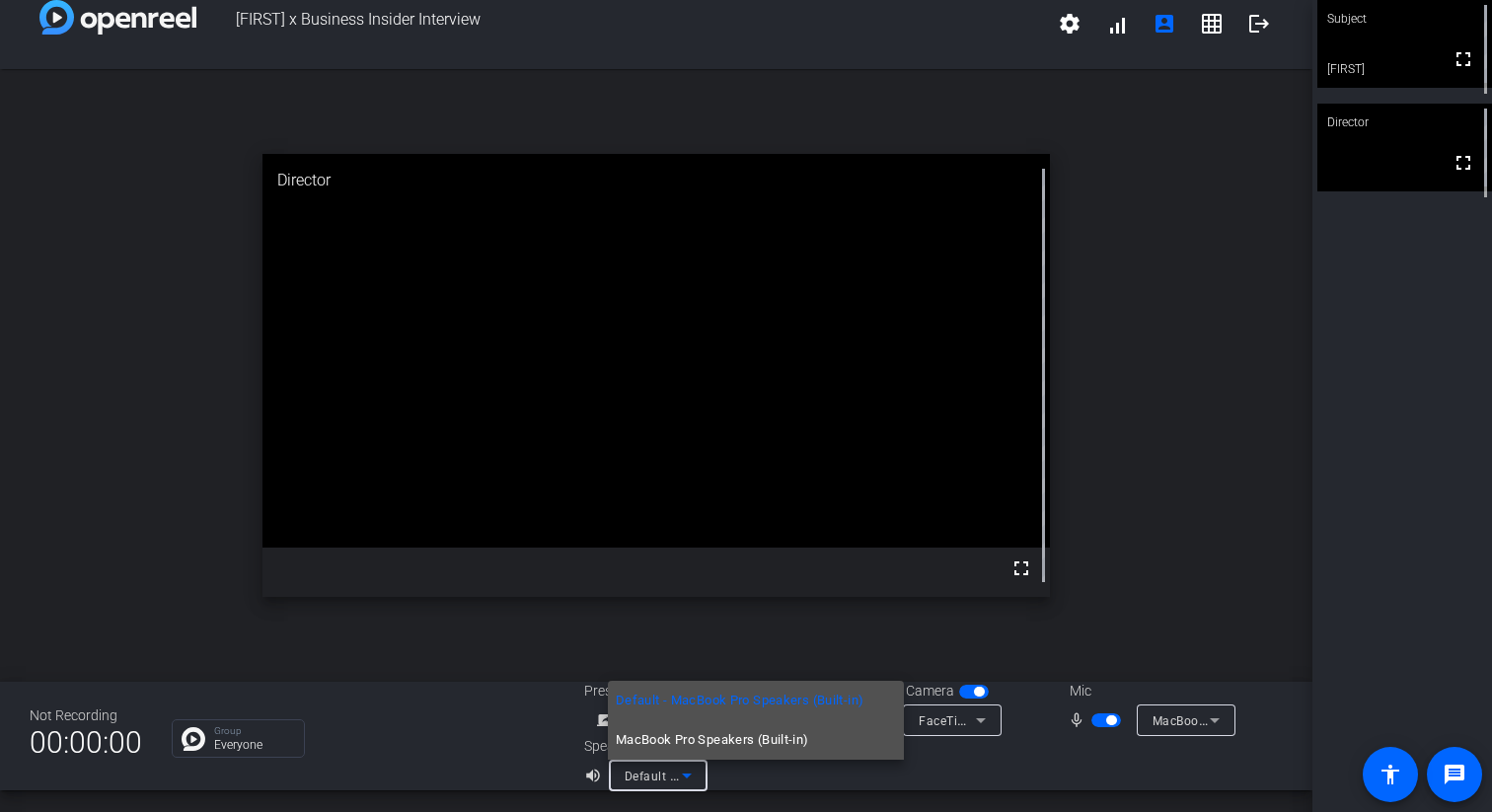 click on "MacBook Pro Speakers (Built-in)" at bounding box center [712, 740] 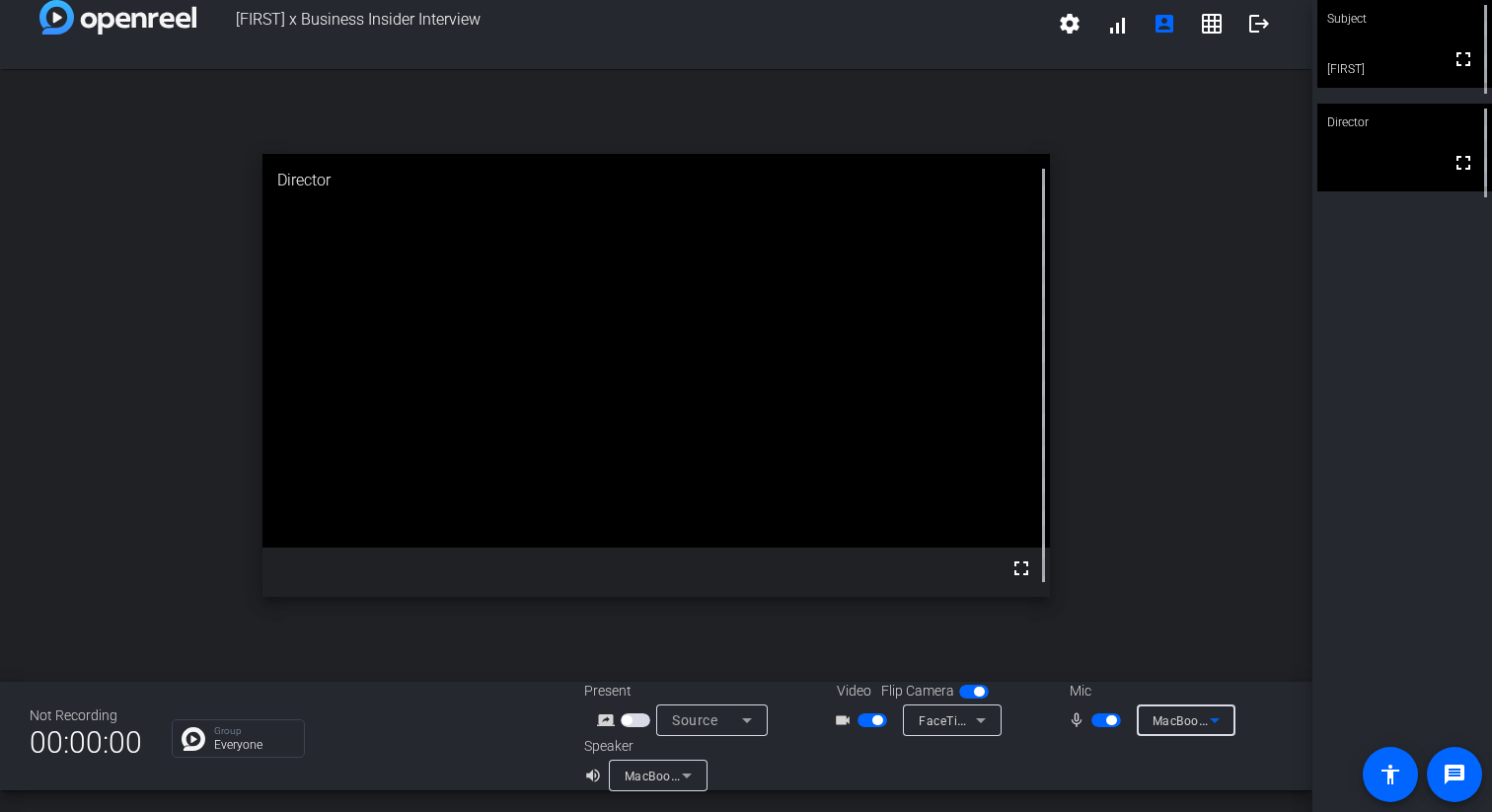 click on "MacBook Pro Microphone (Built-in)" at bounding box center (1253, 720) 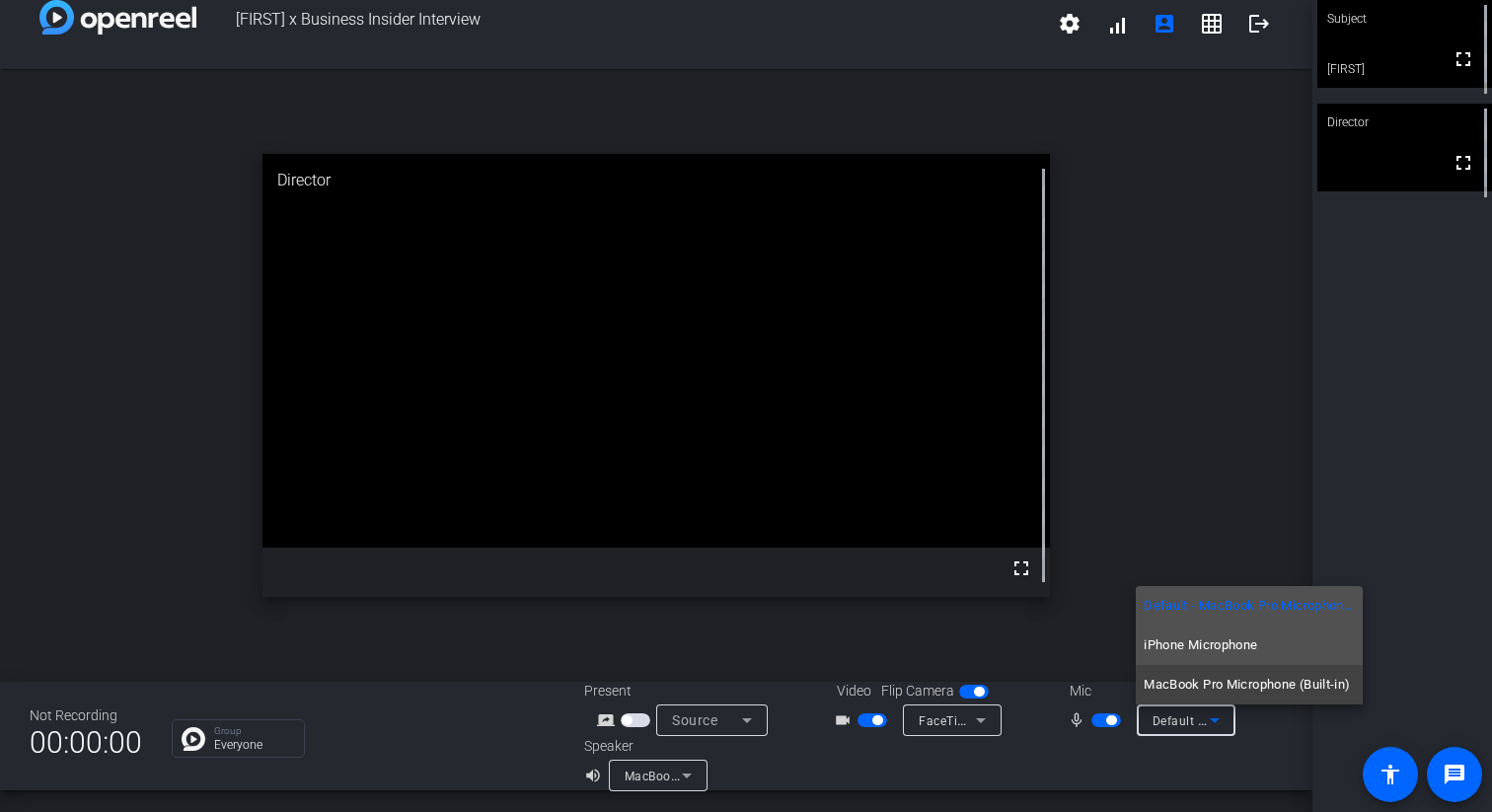 click on "iPhone Microphone" at bounding box center [1200, 645] 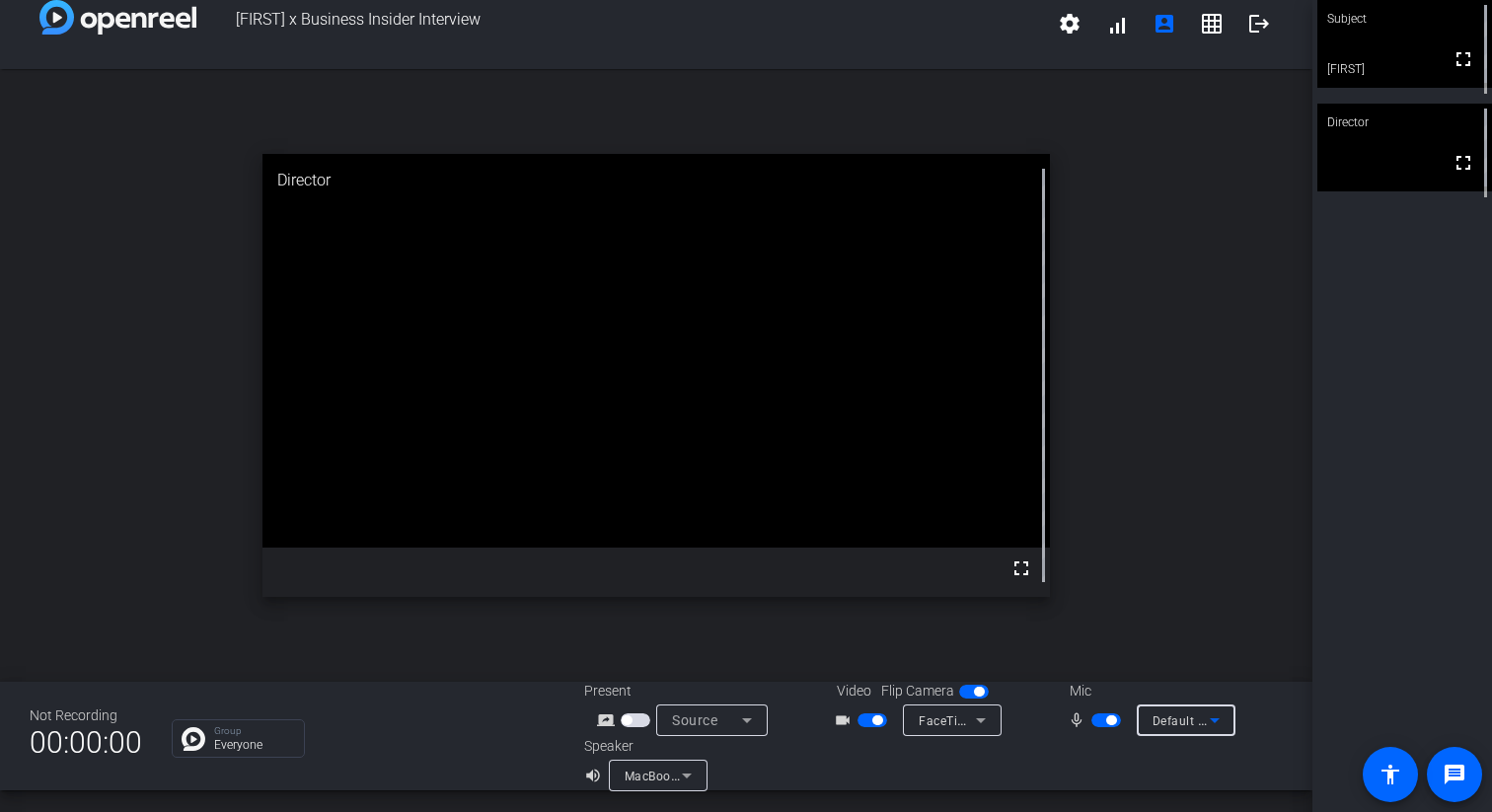 click on "Source" at bounding box center (695, 720) 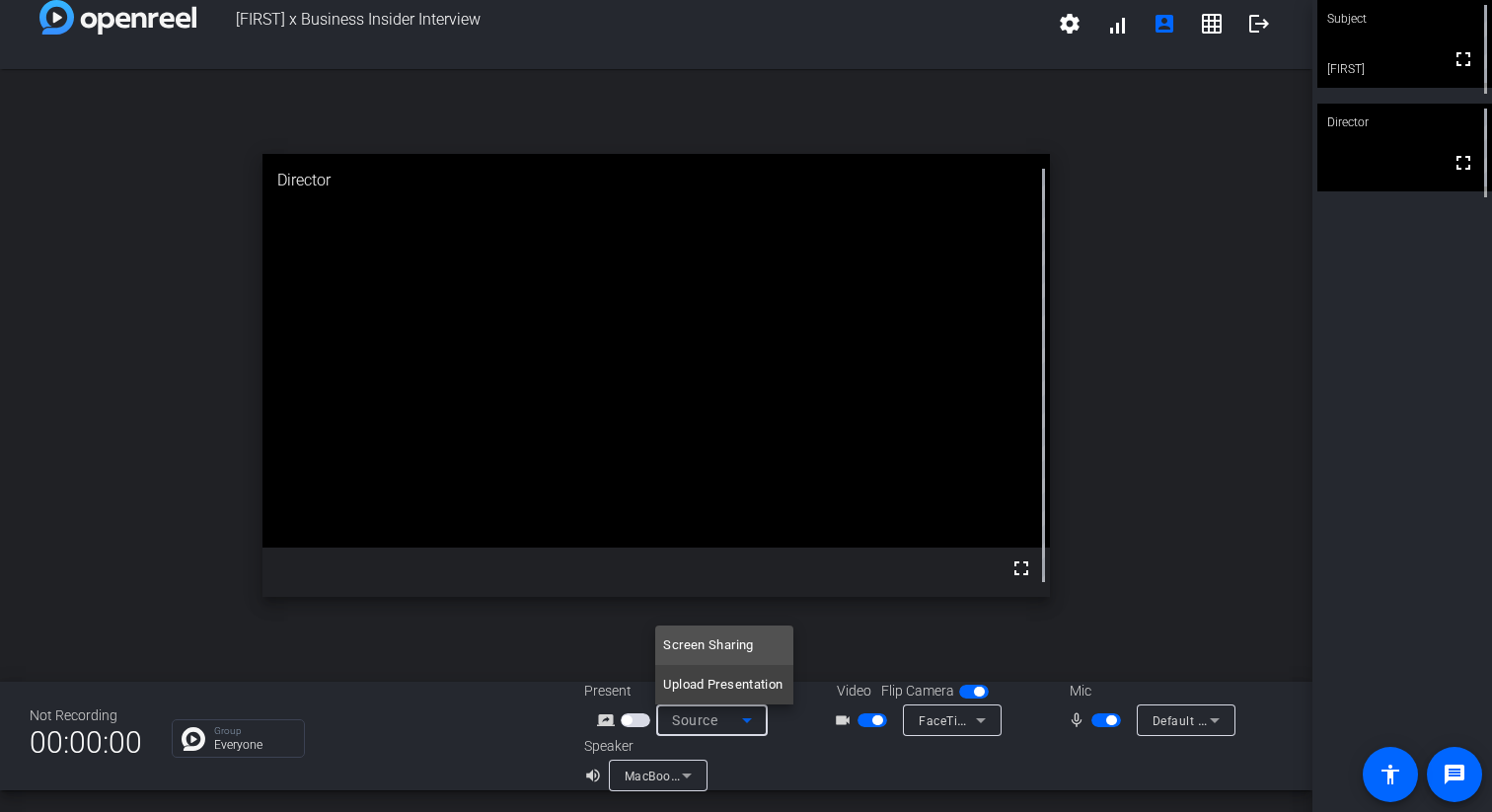 click at bounding box center (746, 406) 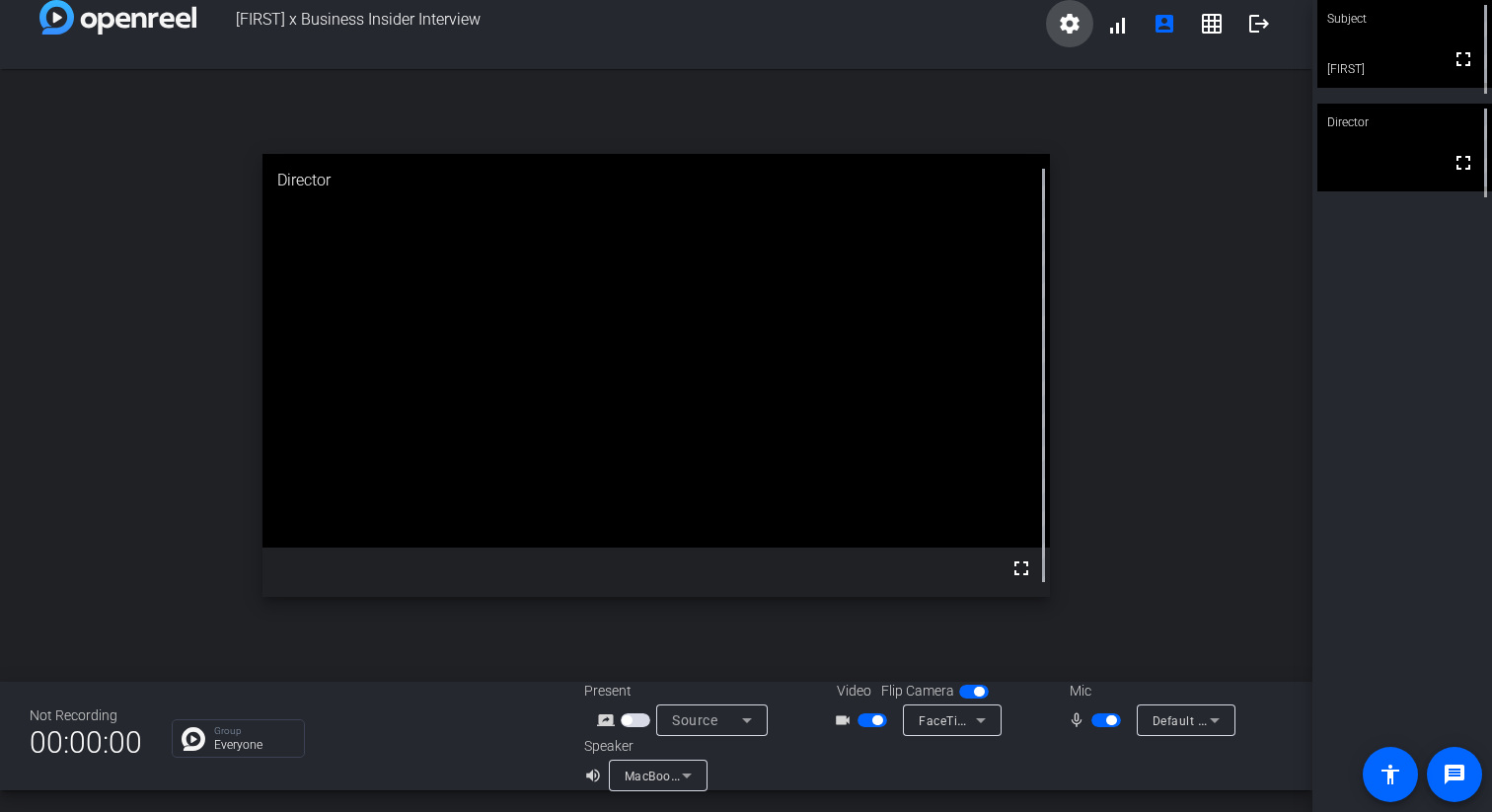 click on "settings" 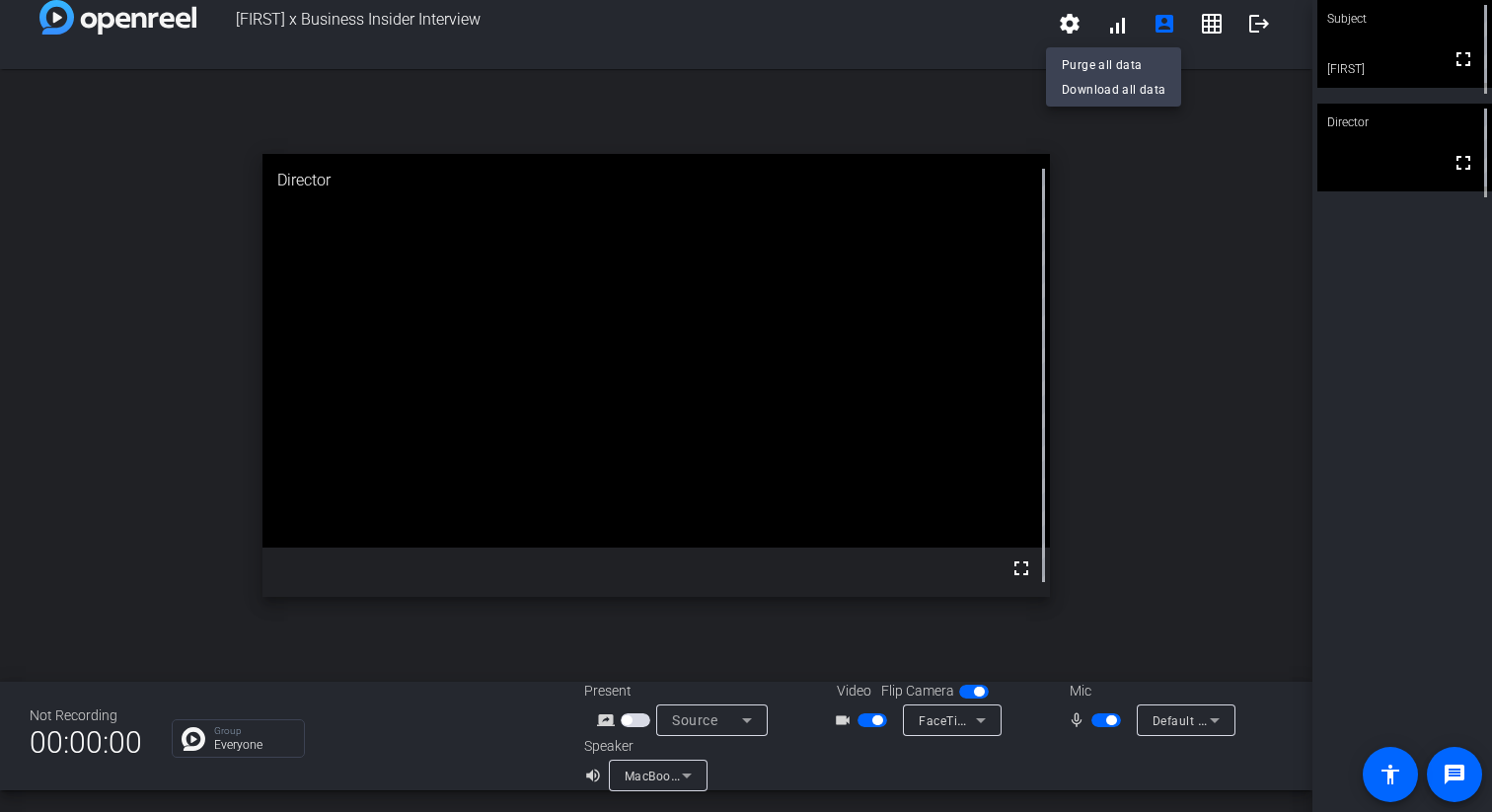 click at bounding box center (746, 406) 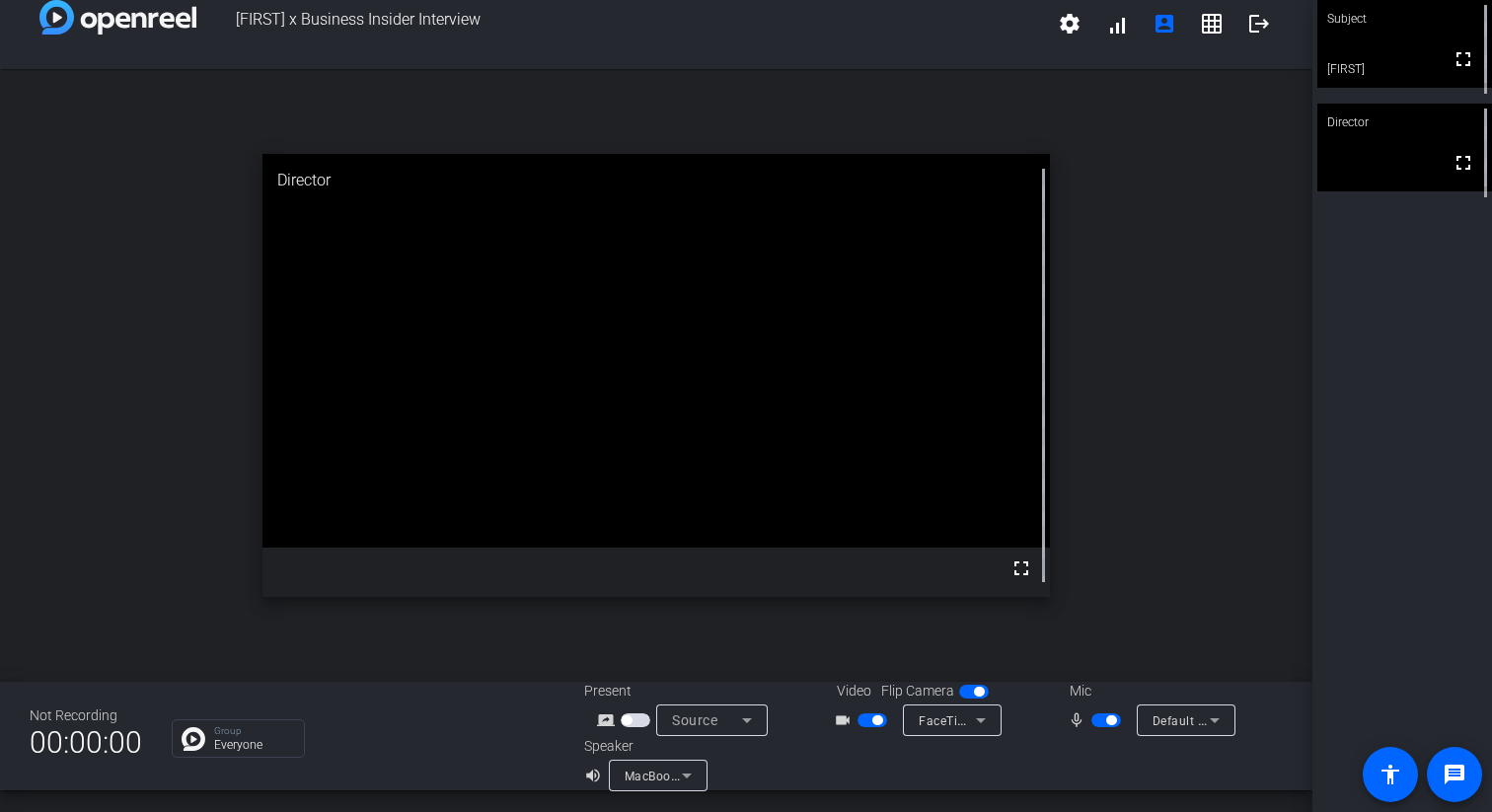 click 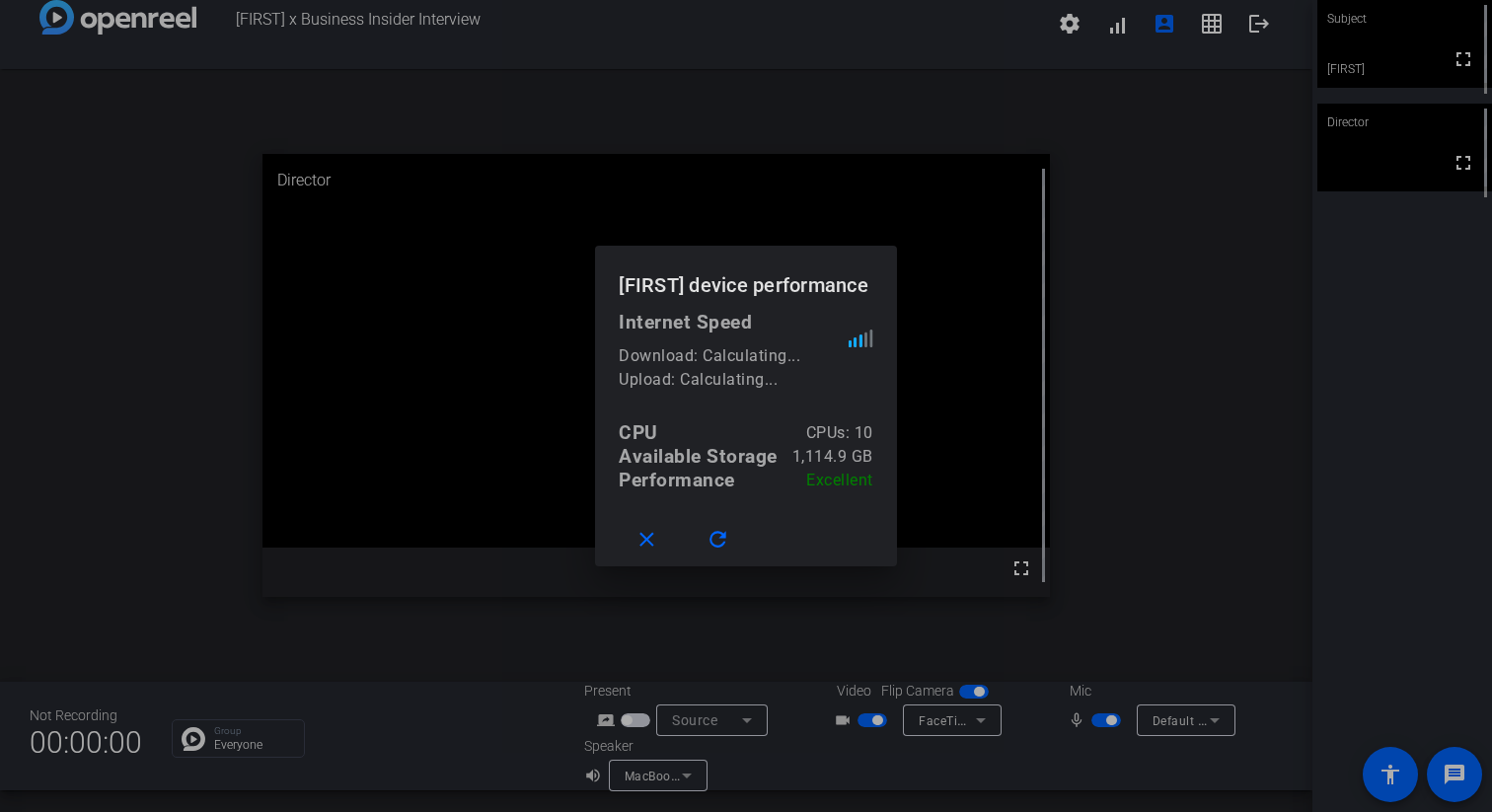 click at bounding box center [746, 406] 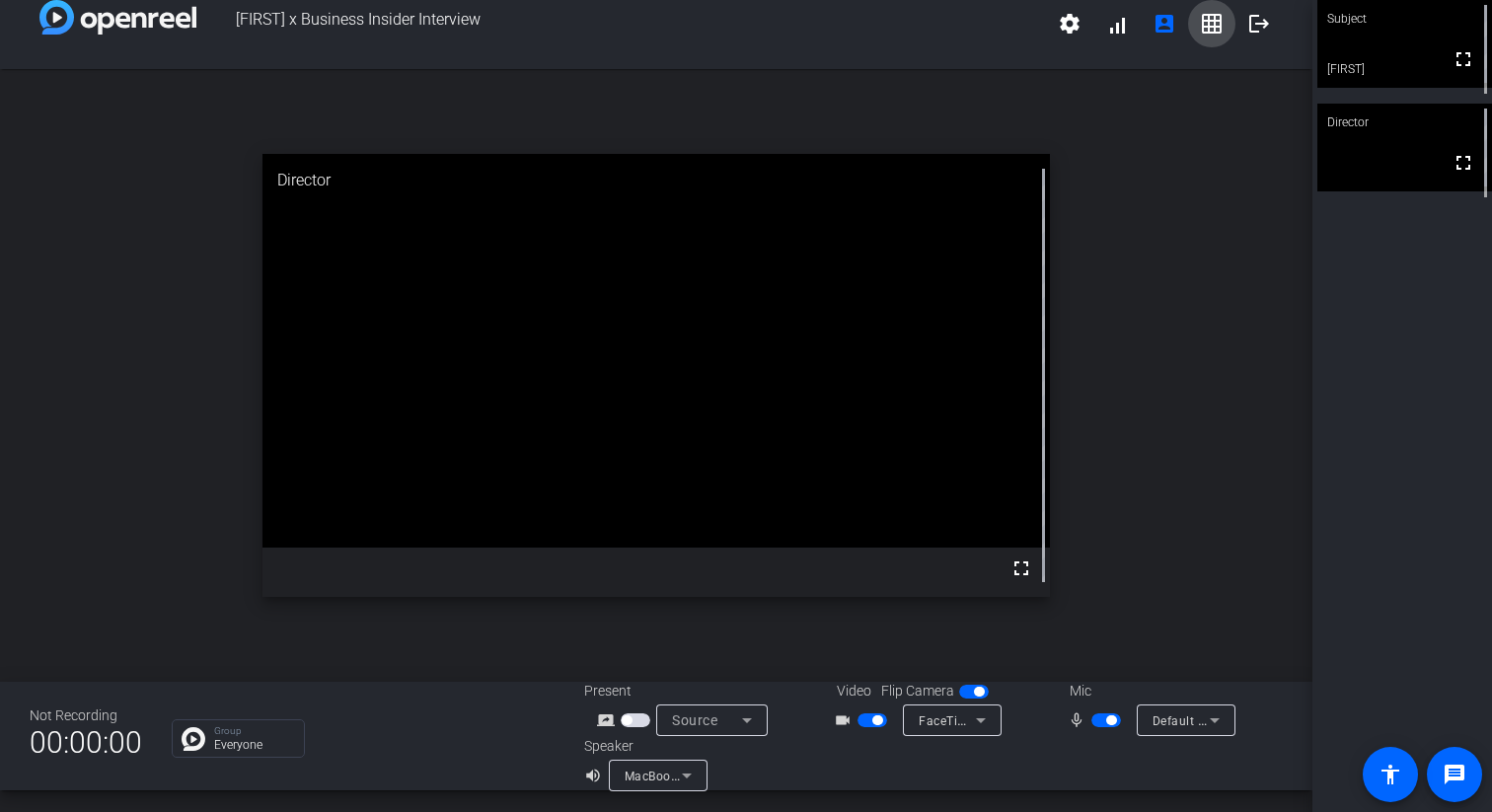 click on "grid_on" 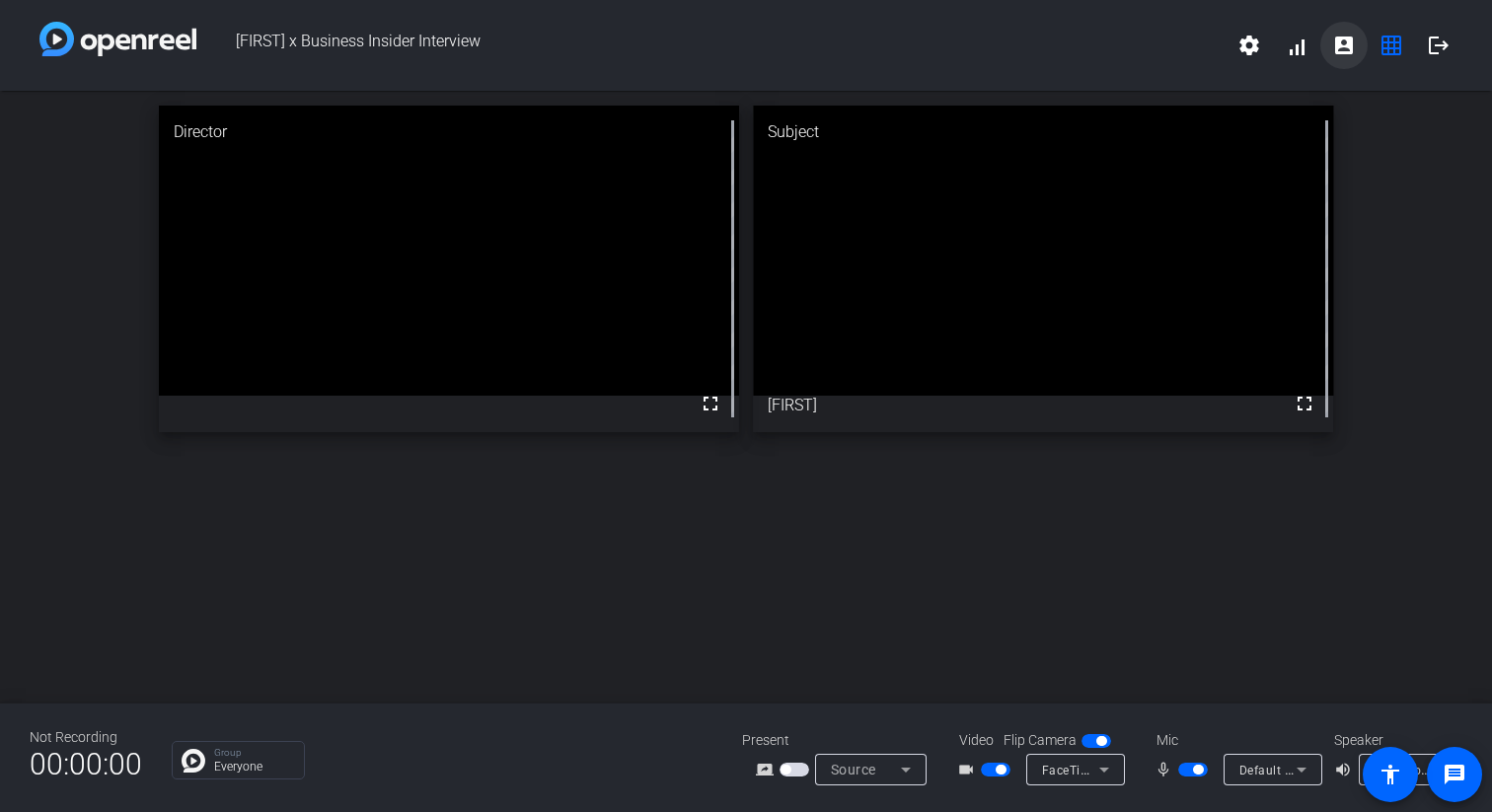 click on "account_box" 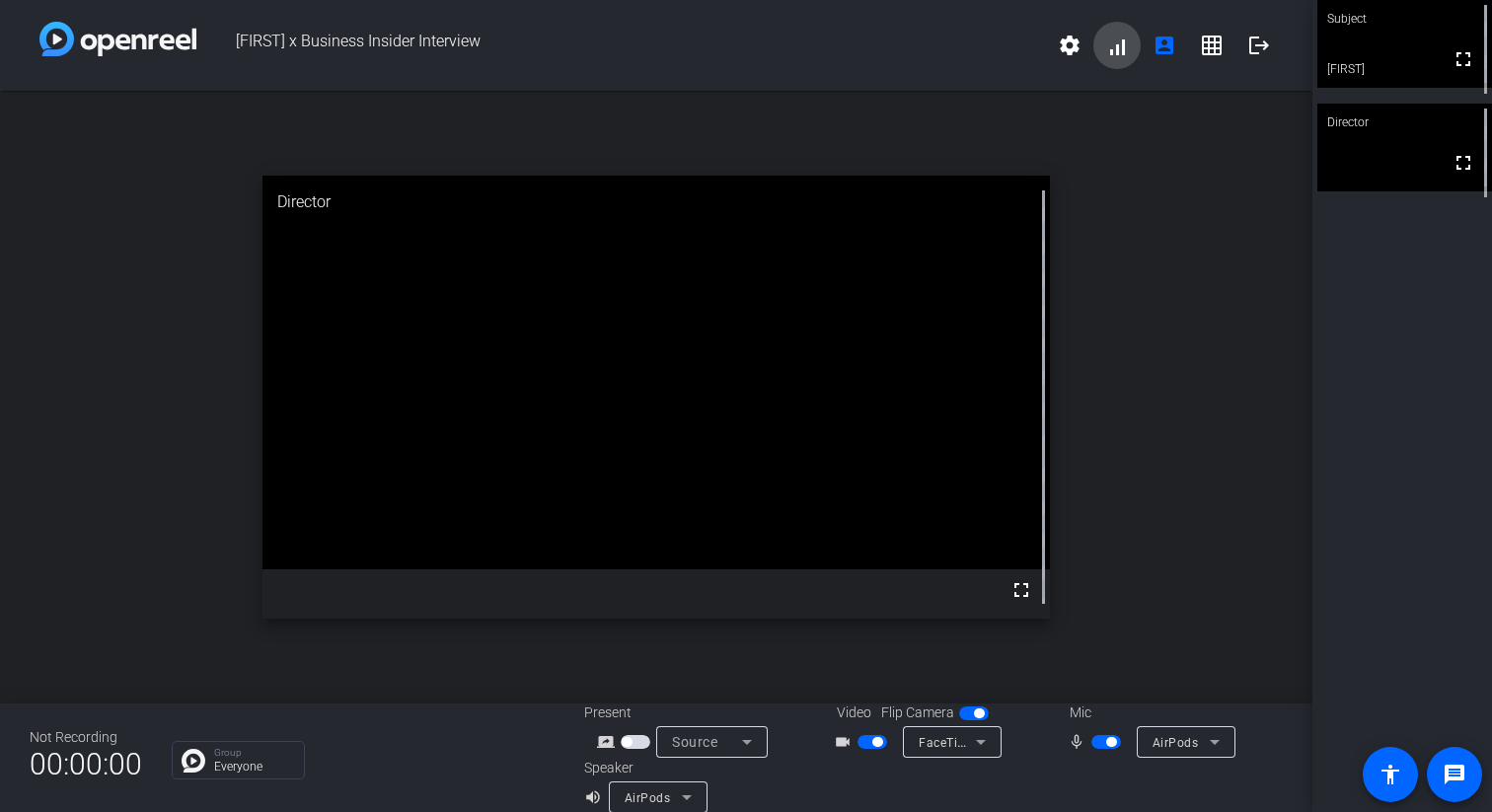 click 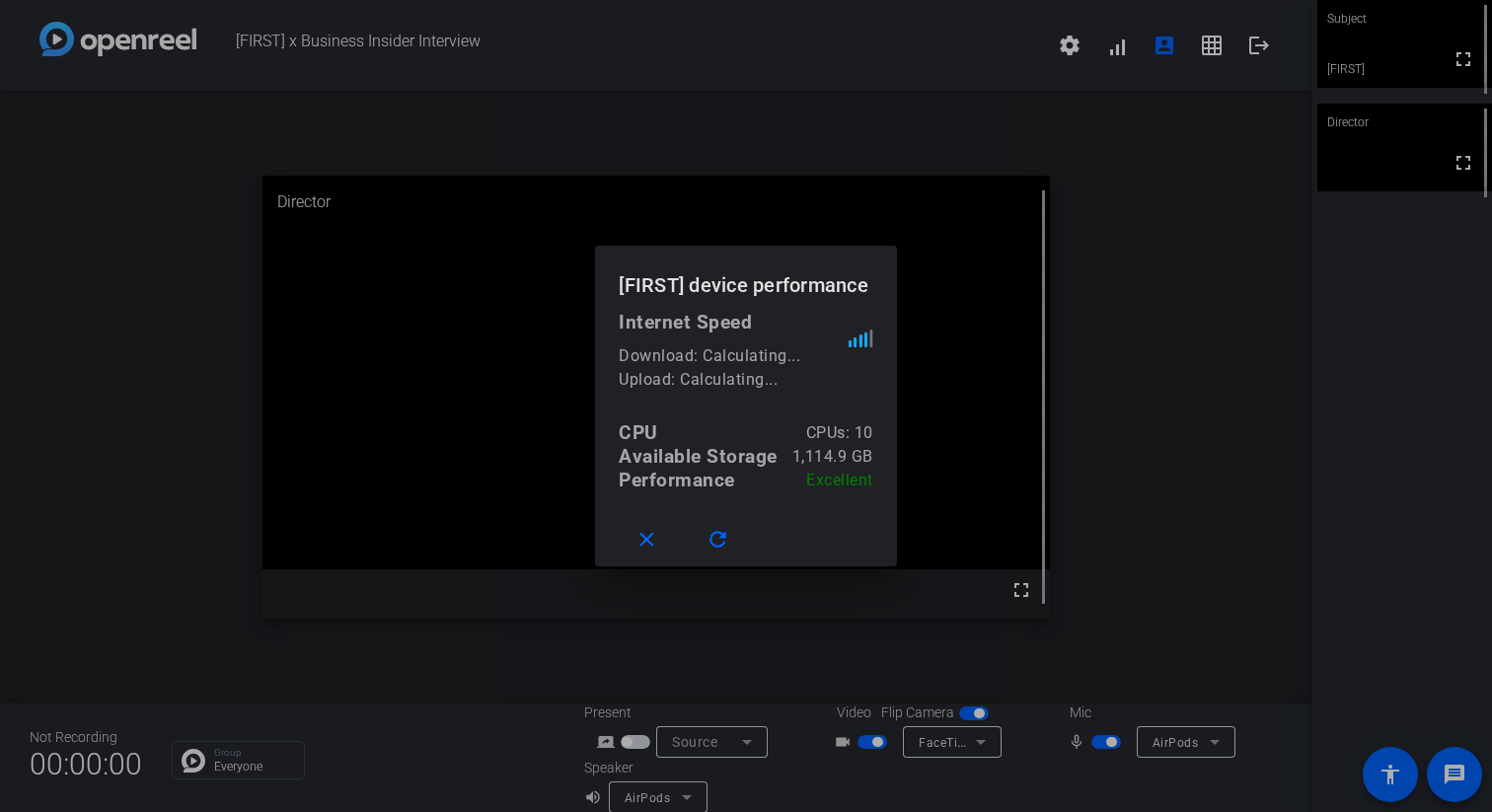 click at bounding box center (746, 406) 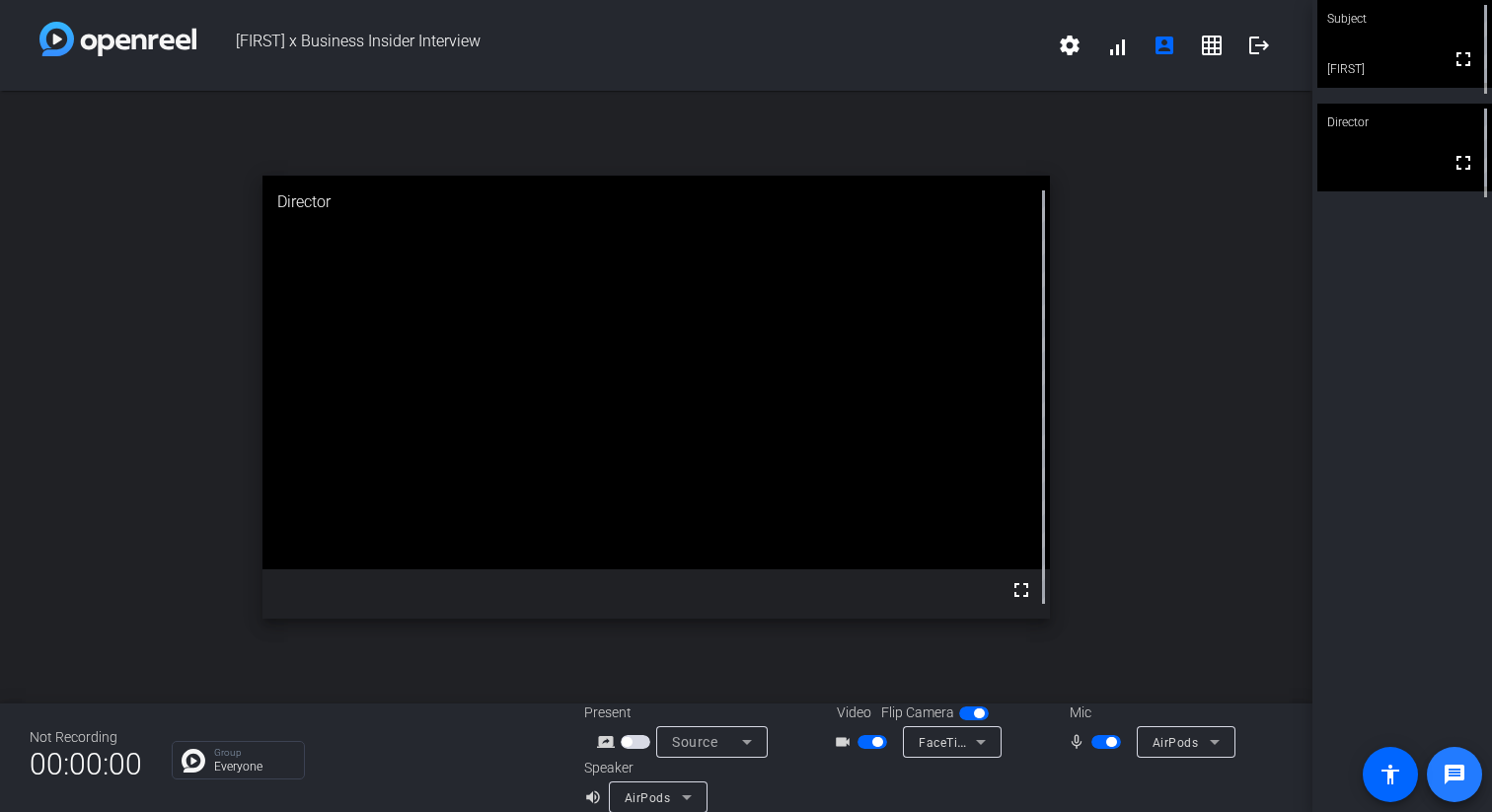 click on "message" 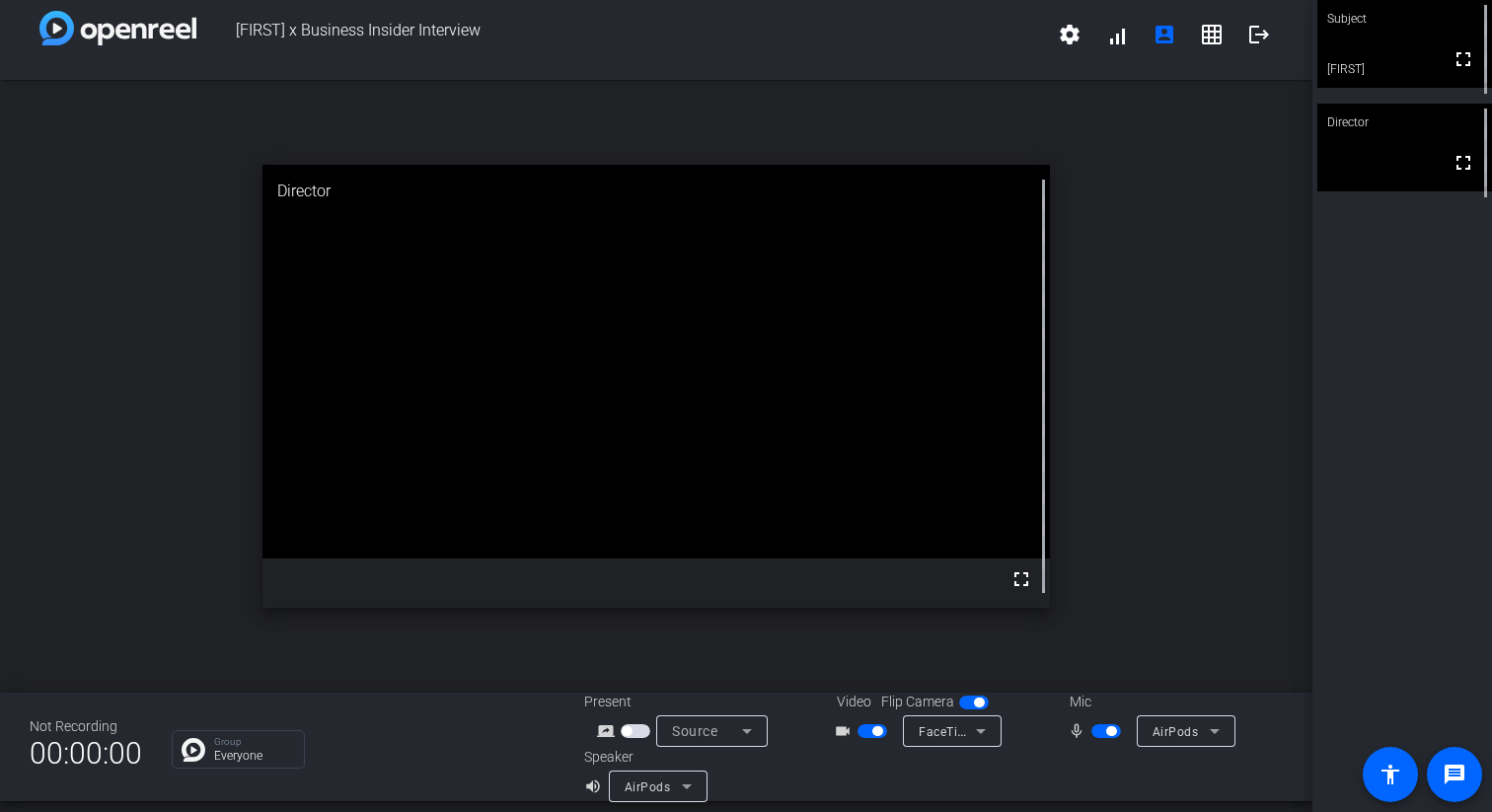 scroll, scrollTop: 23, scrollLeft: 0, axis: vertical 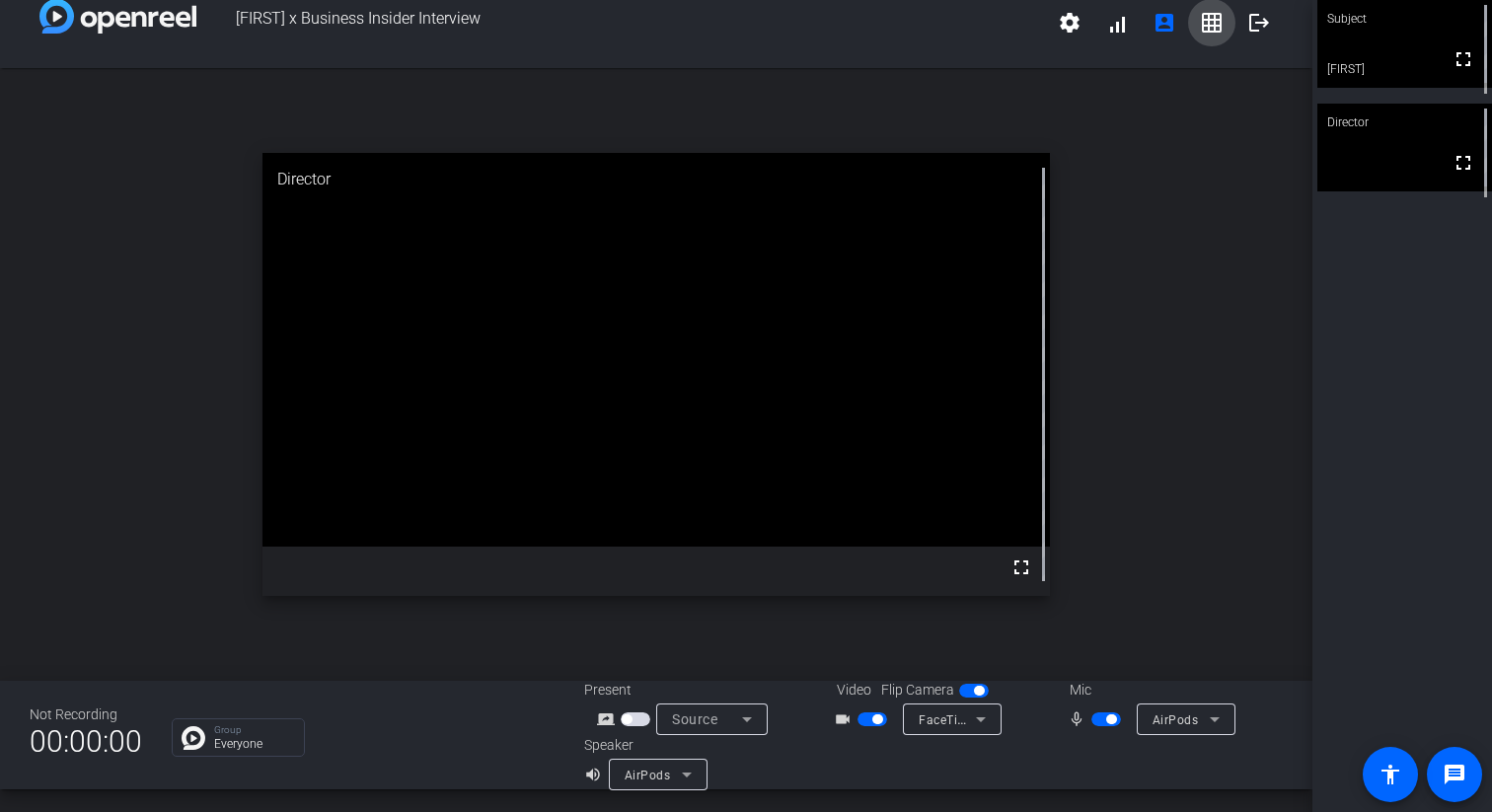 click on "grid_on" 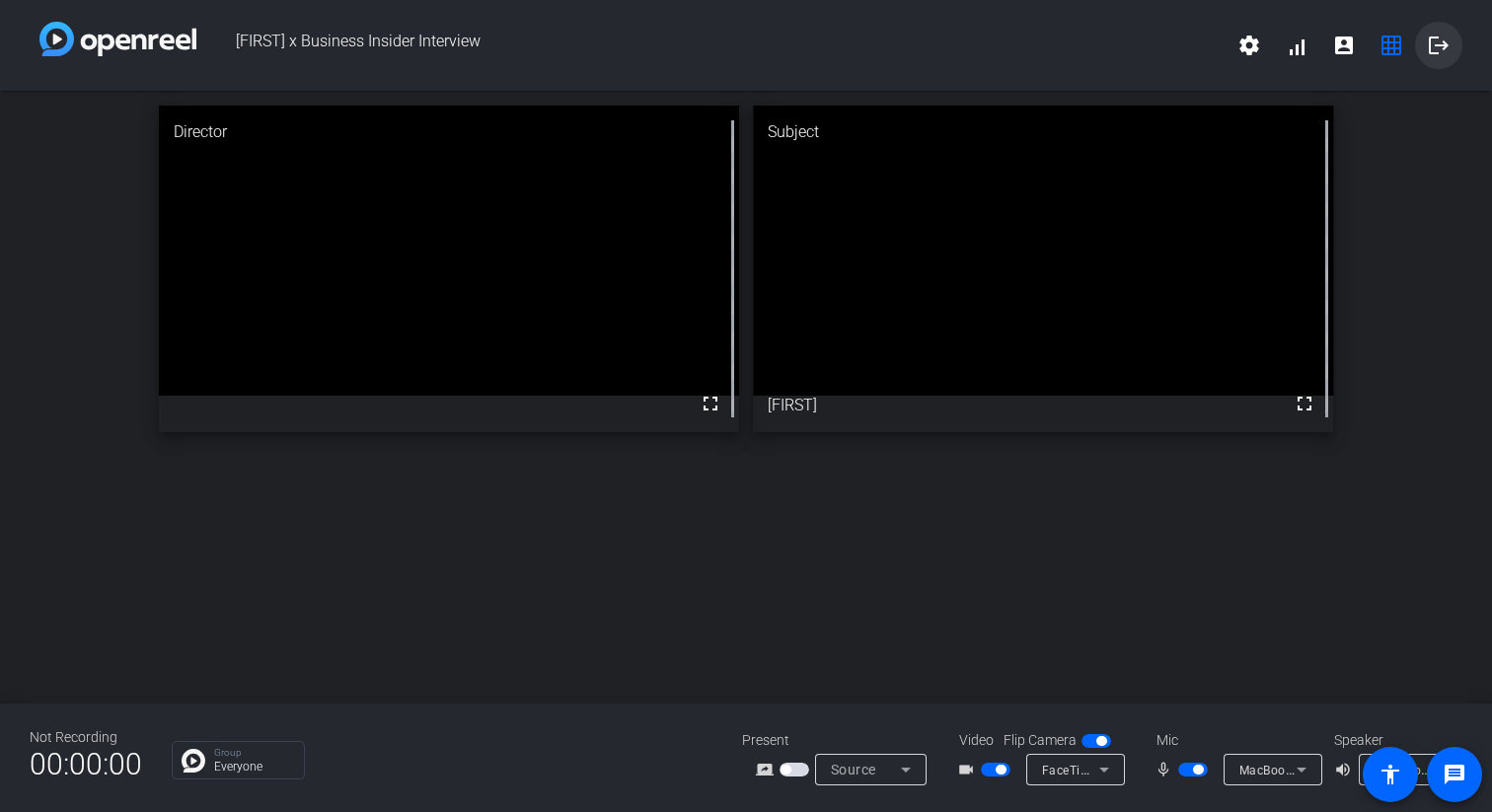 click on "logout" 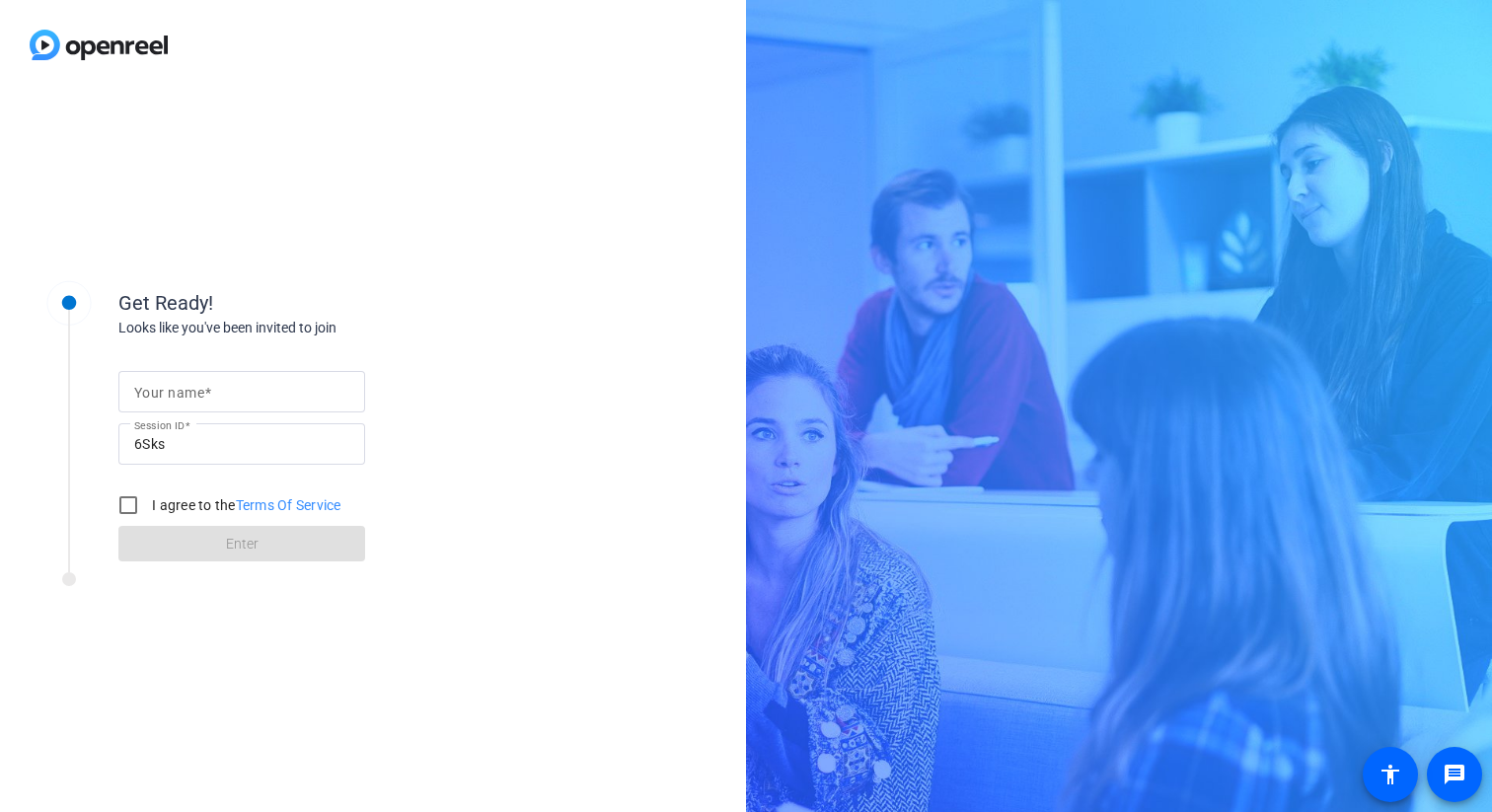 scroll, scrollTop: 0, scrollLeft: 0, axis: both 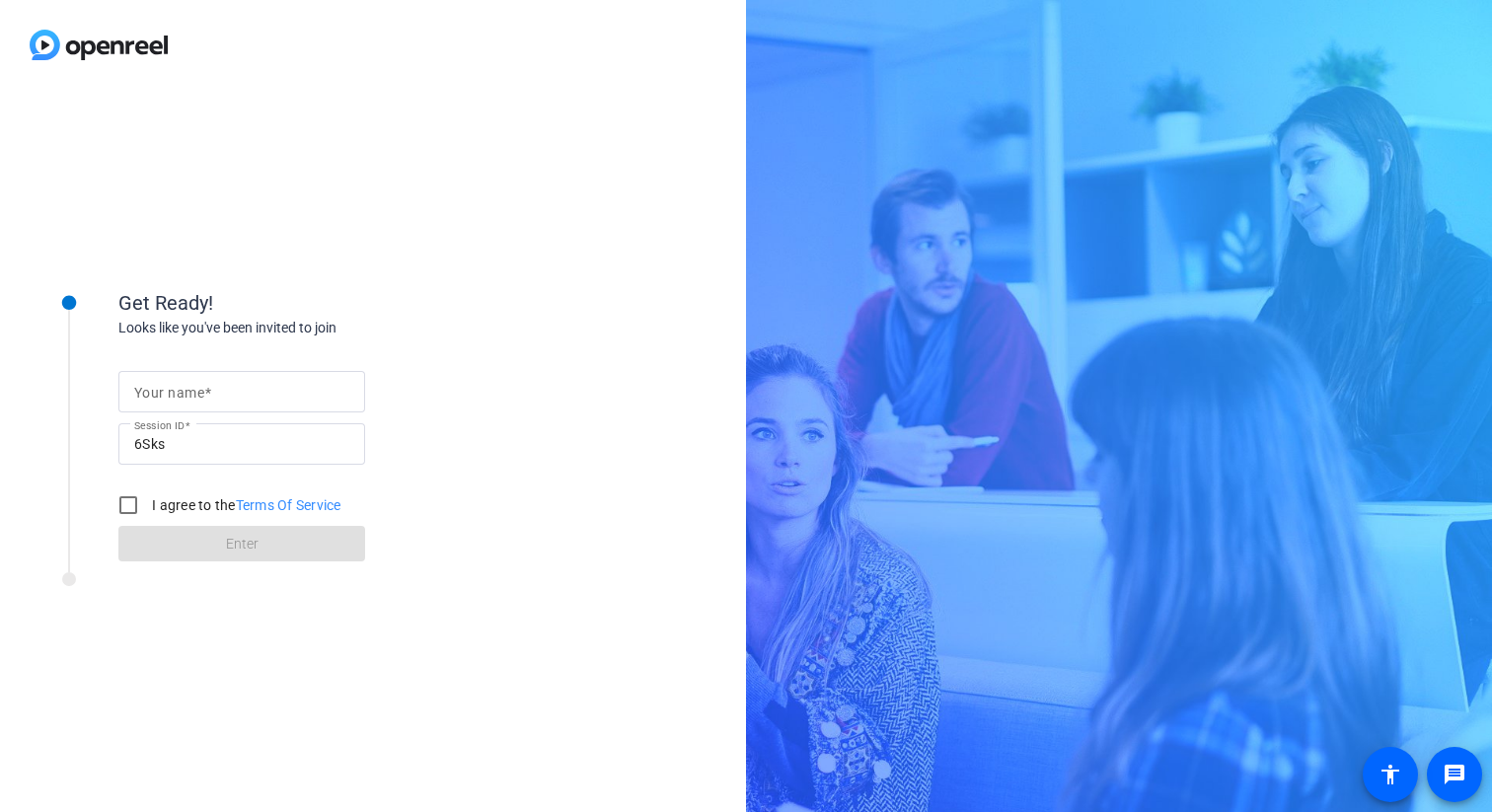 click on "Your name" at bounding box center (169, 393) 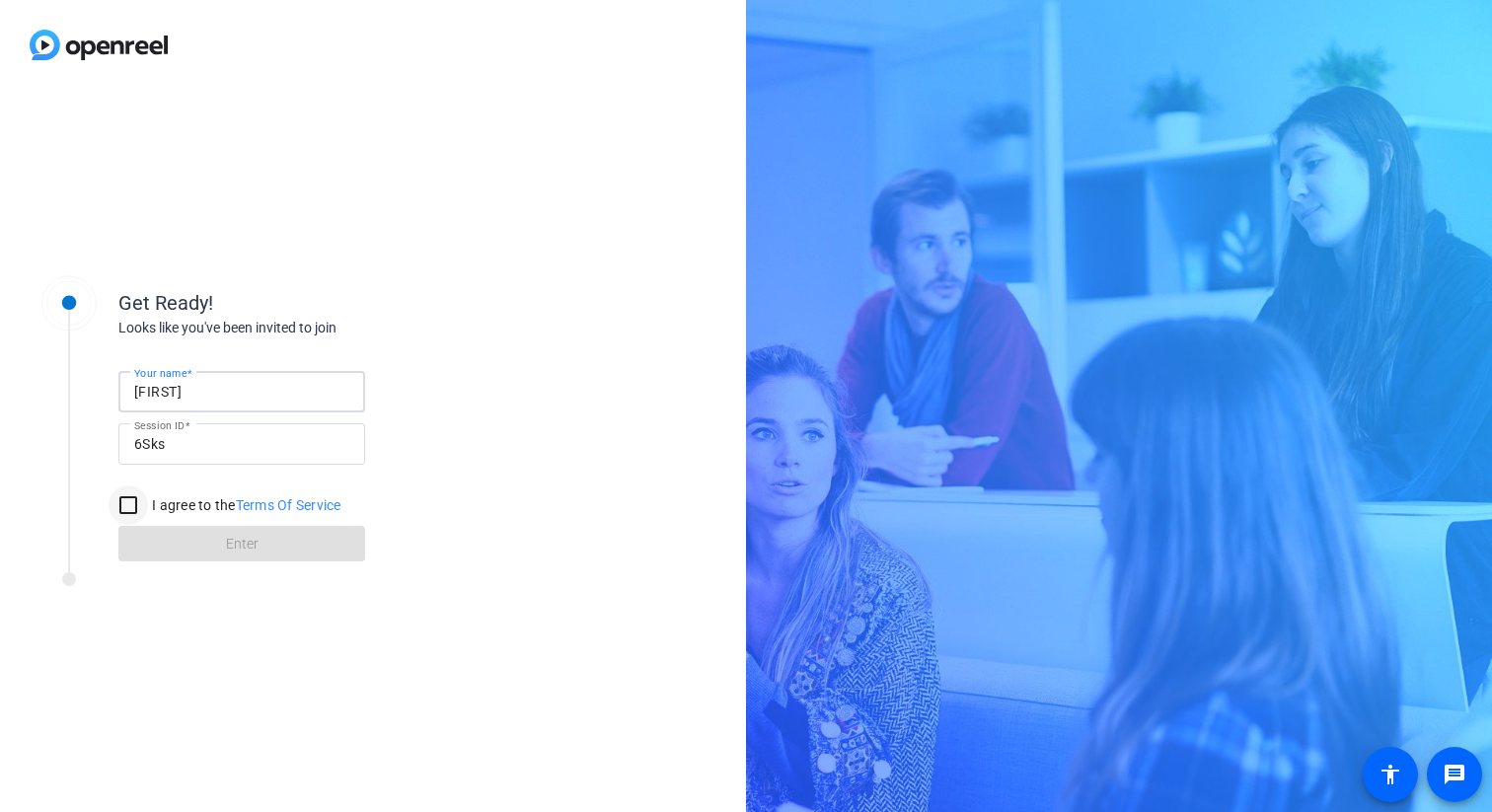 type on "[FIRST]" 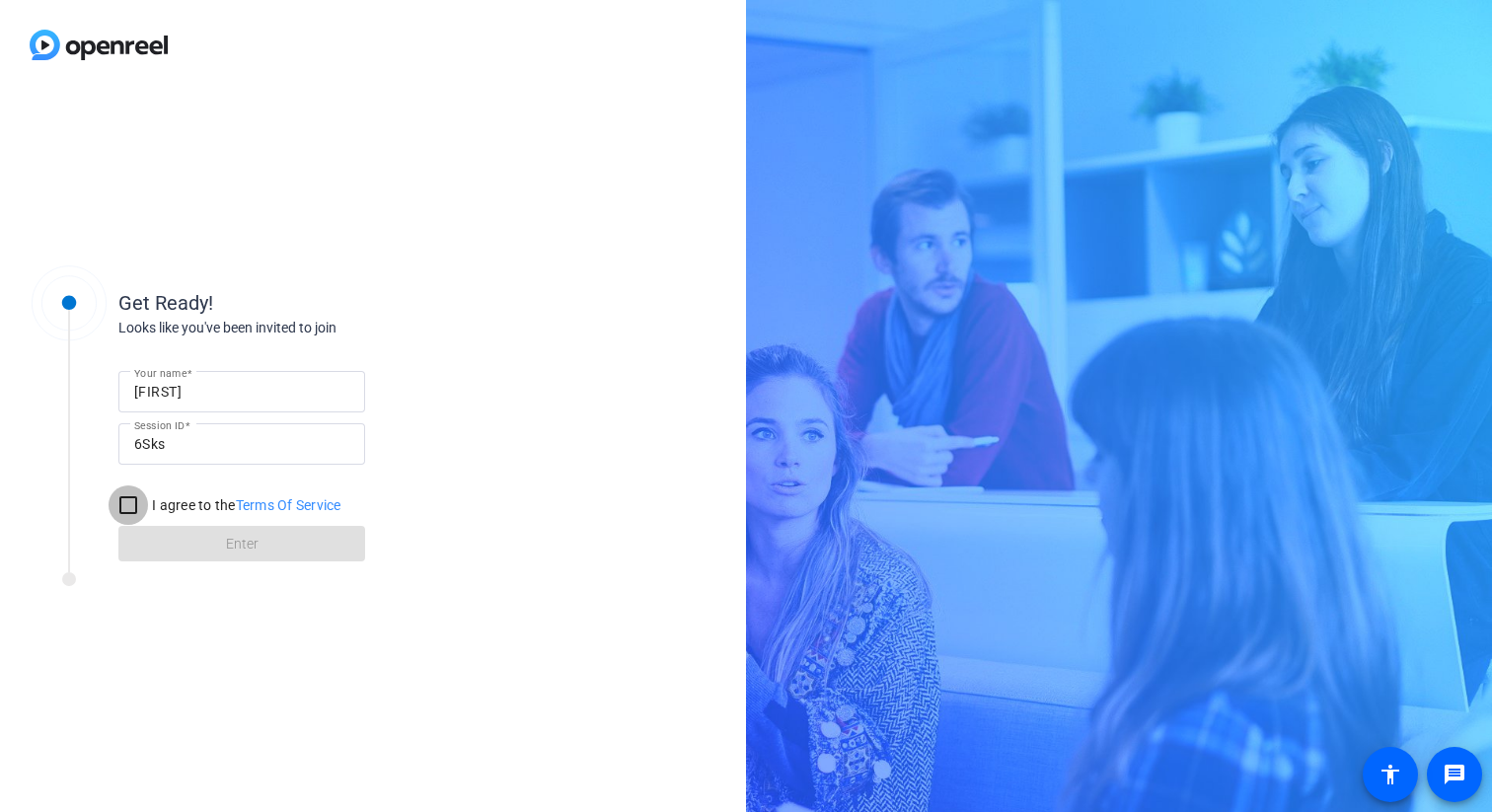 click on "I agree to the  Terms Of Service" at bounding box center (128, 505) 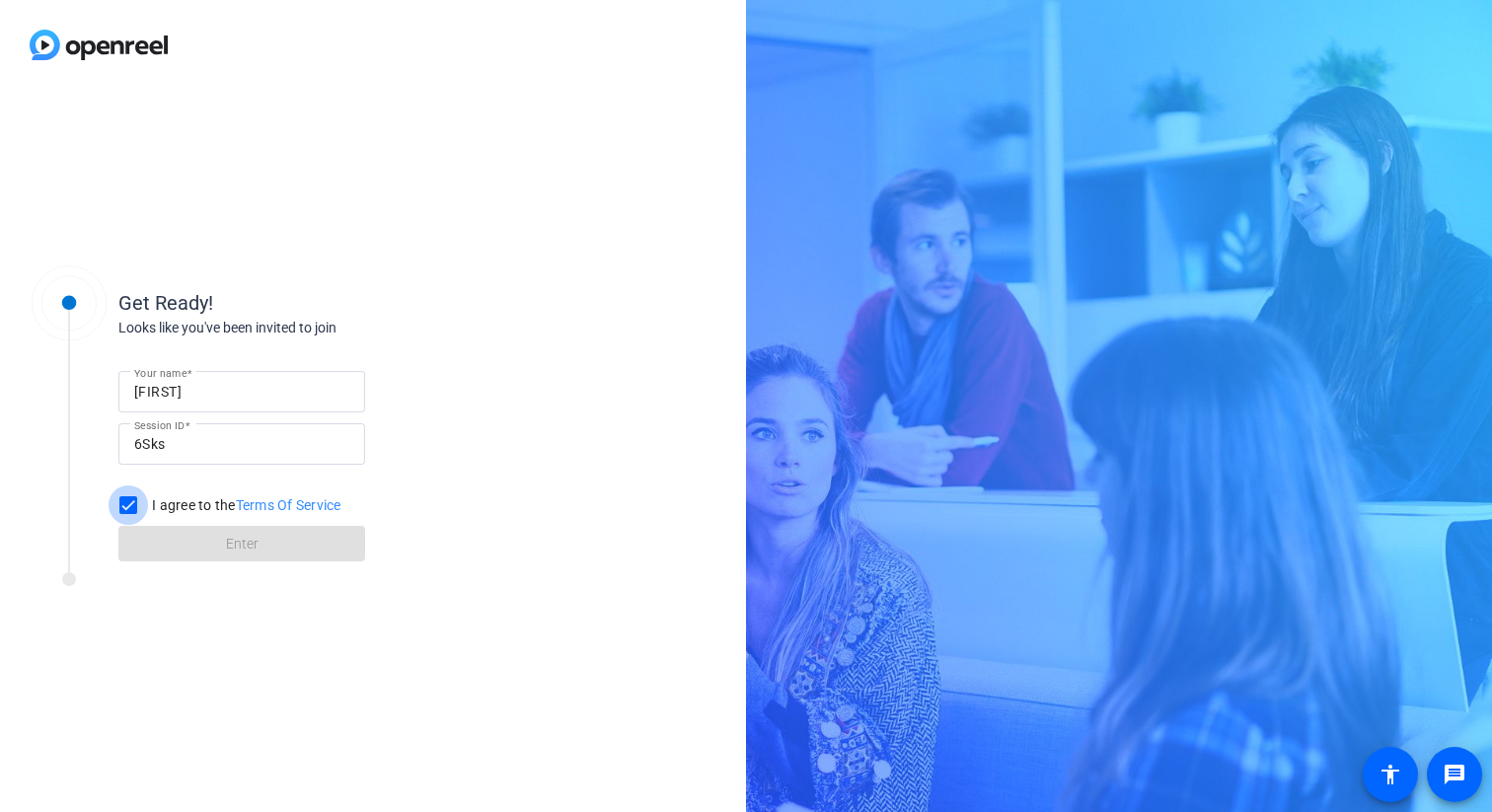 checkbox on "true" 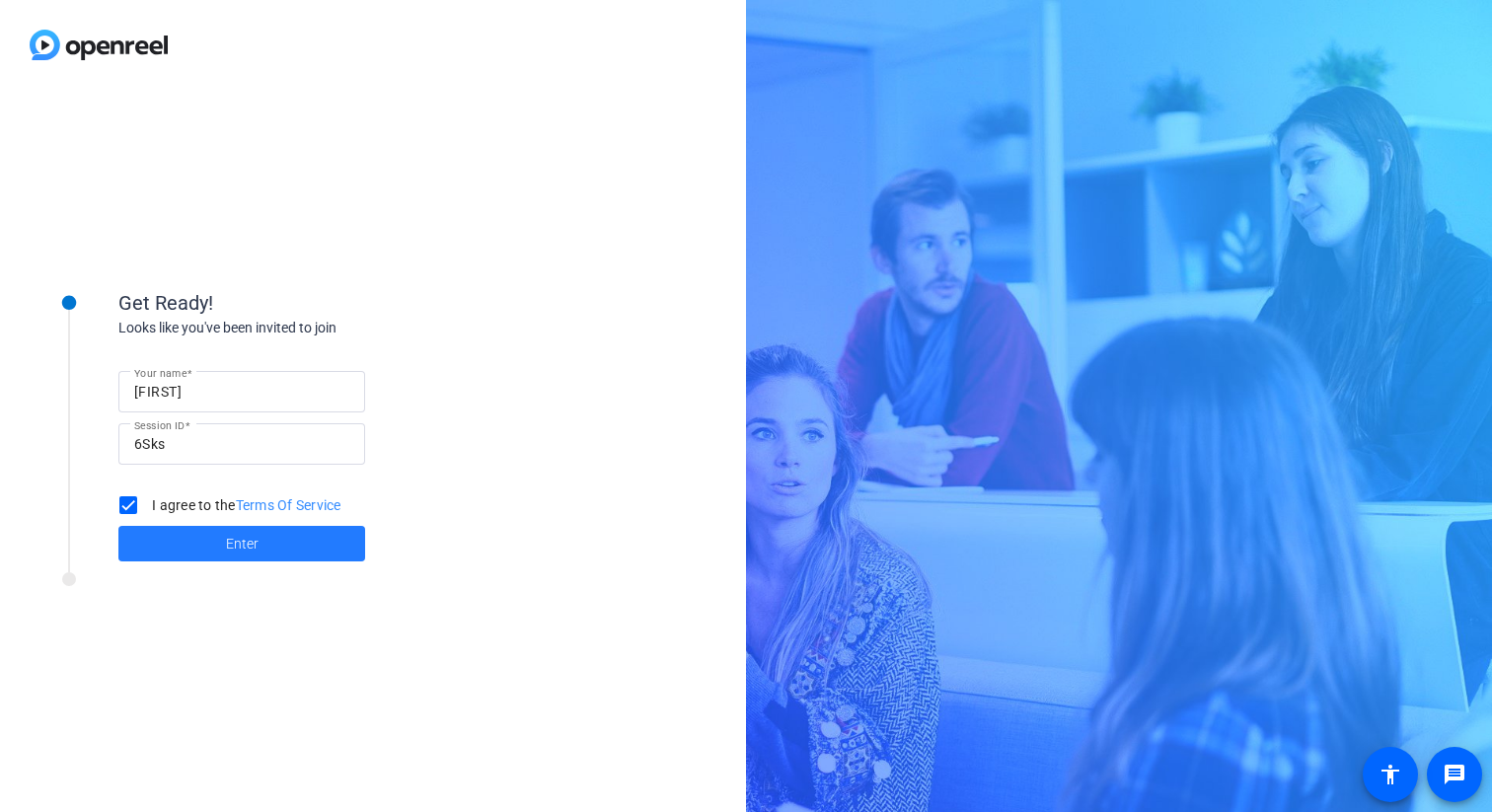 click on "Enter" 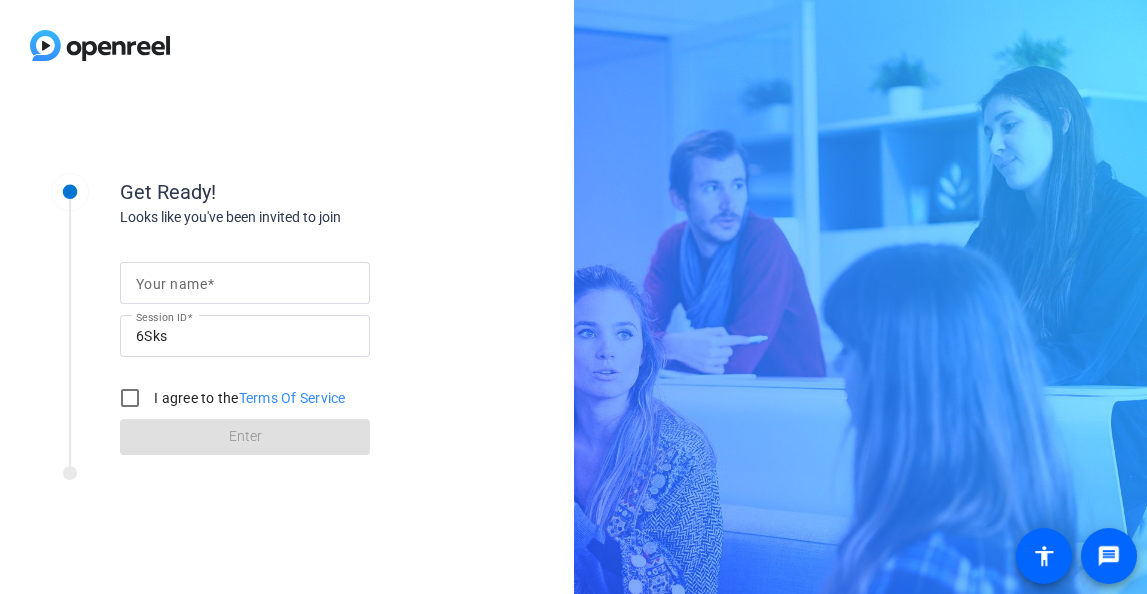 scroll, scrollTop: 0, scrollLeft: 0, axis: both 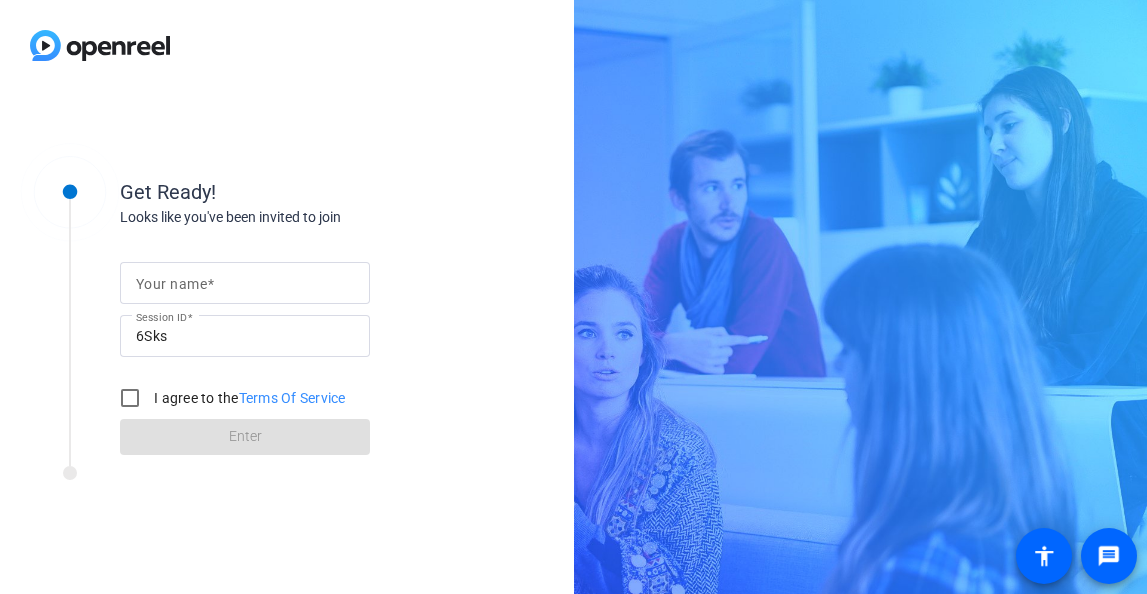 click on "Your name" at bounding box center (245, 283) 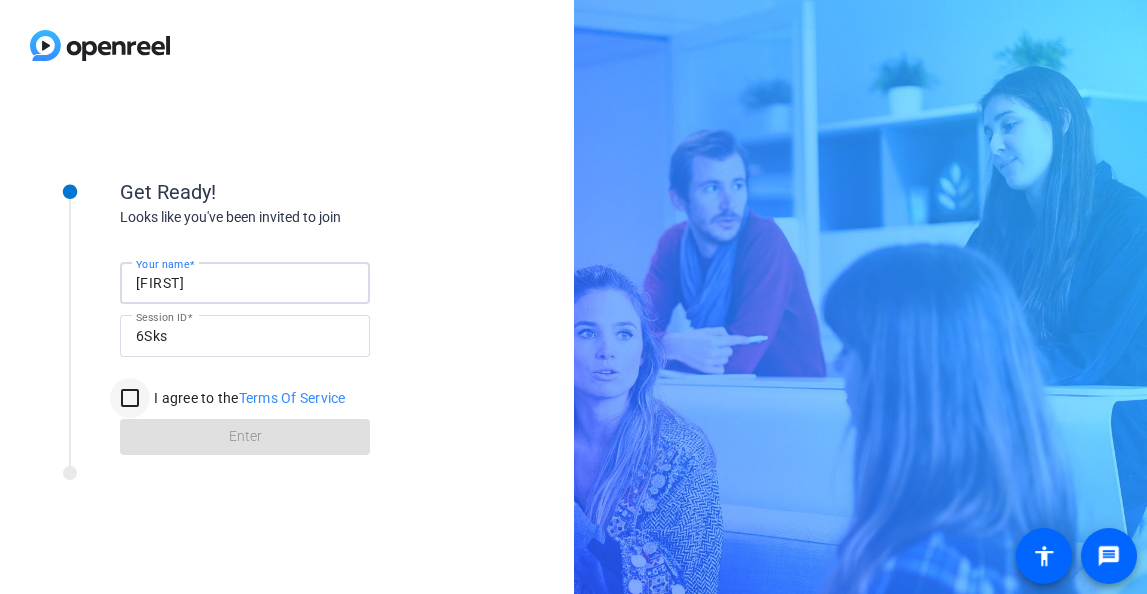 type on "[FIRST]" 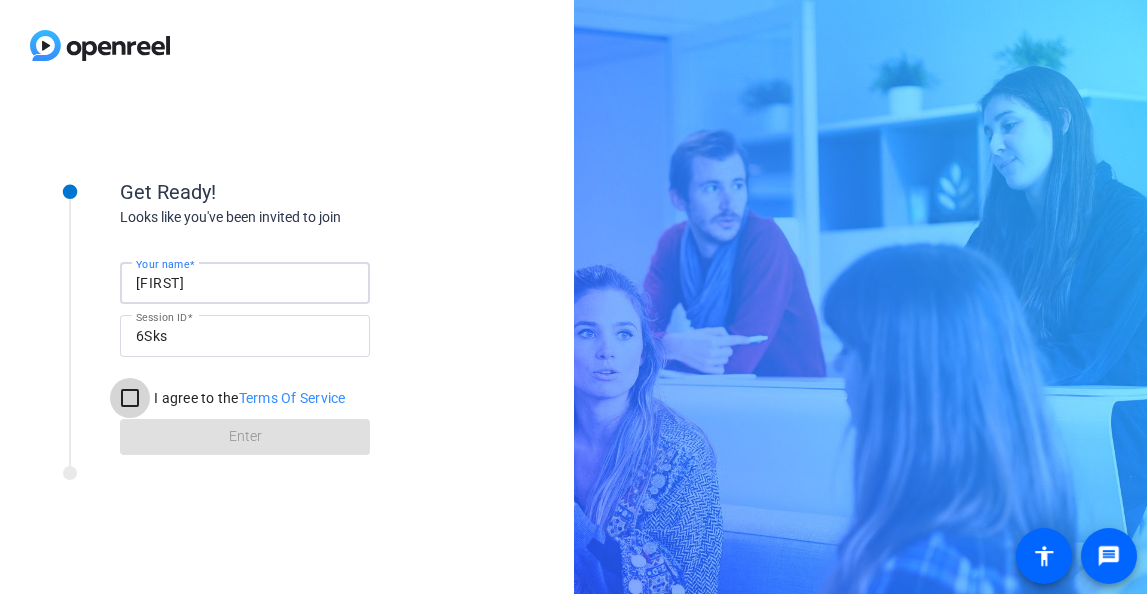click on "I agree to the  Terms Of Service" at bounding box center (130, 398) 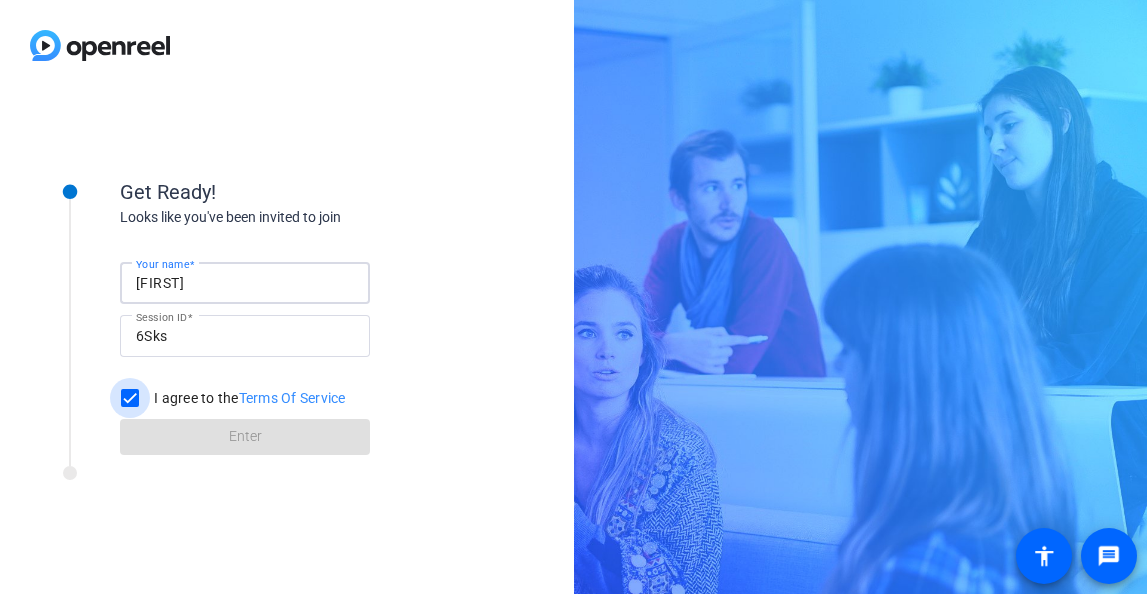 checkbox on "true" 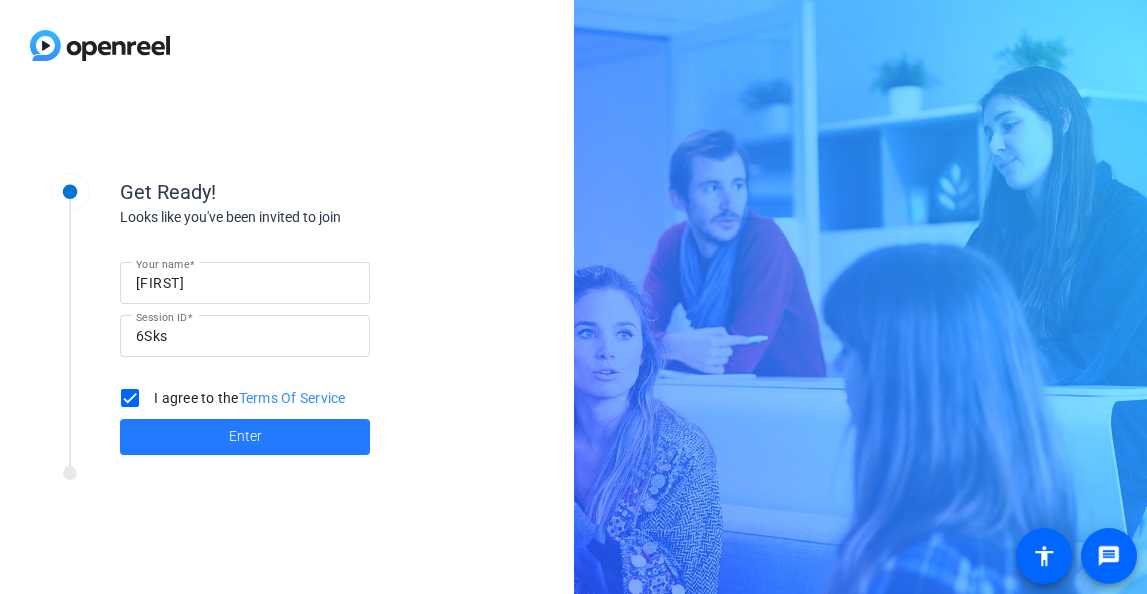 click 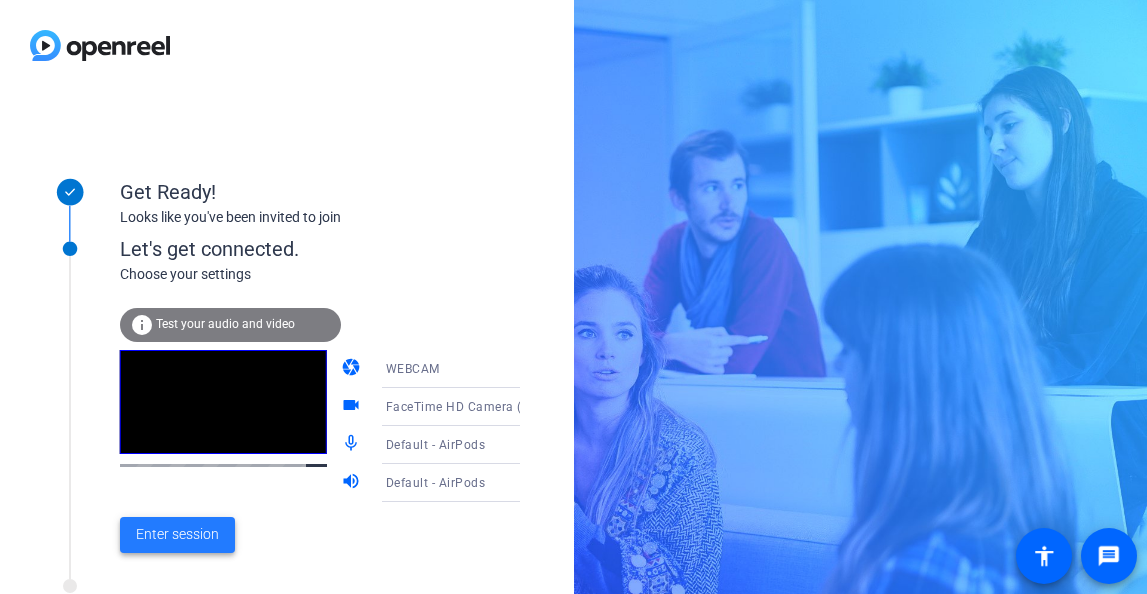 click on "Enter session" 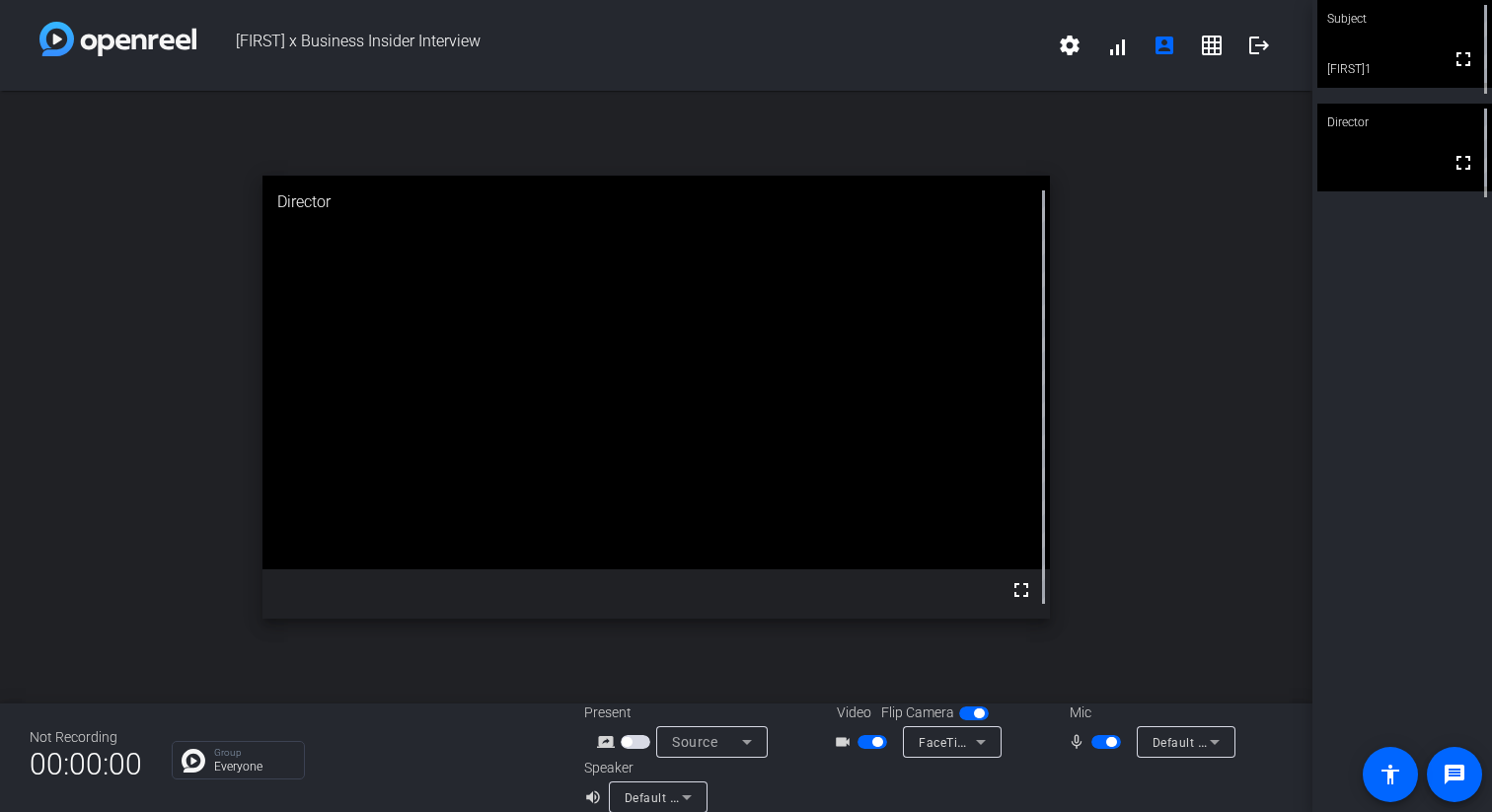 click at bounding box center (1404, 43) 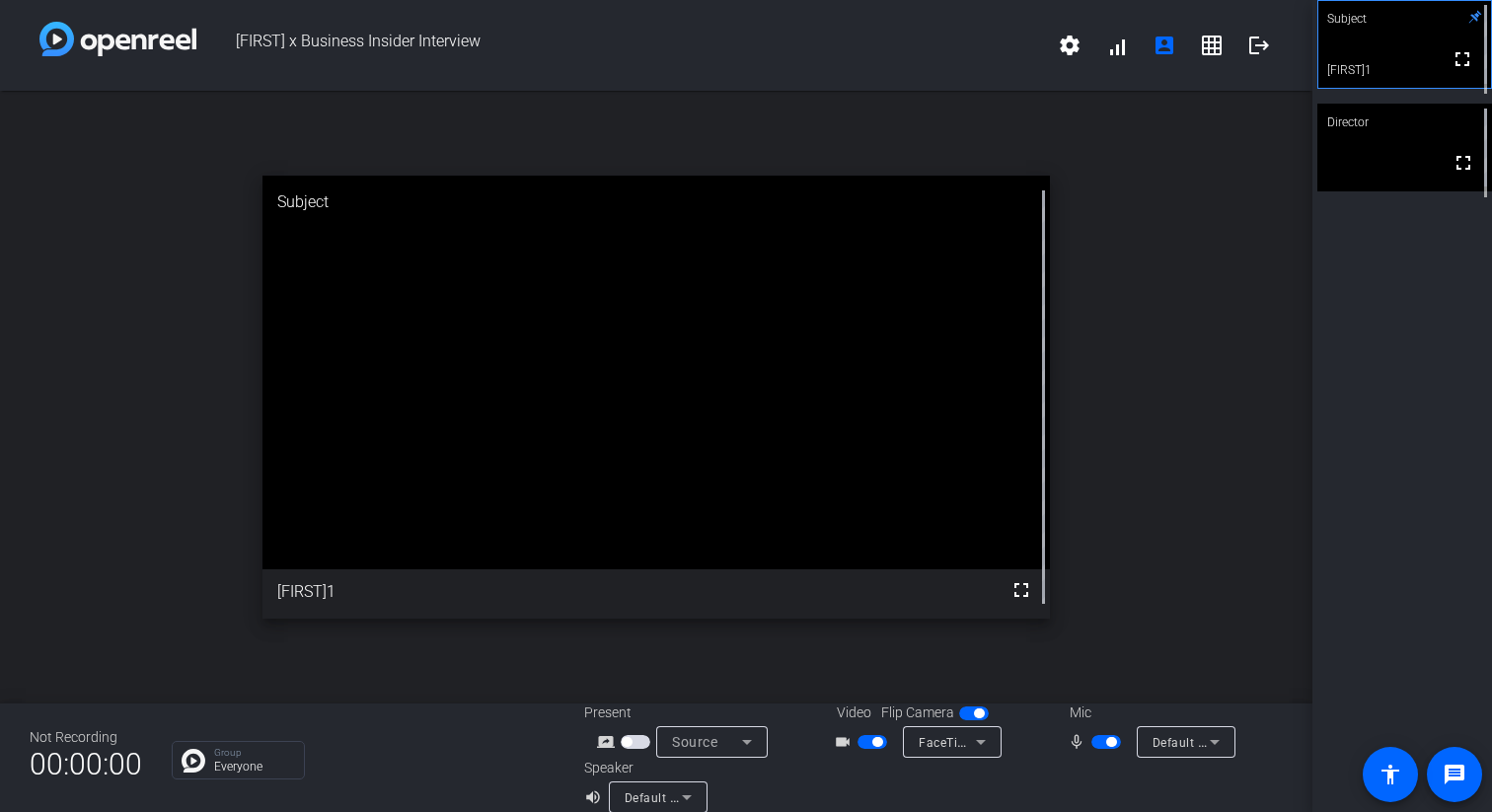 click 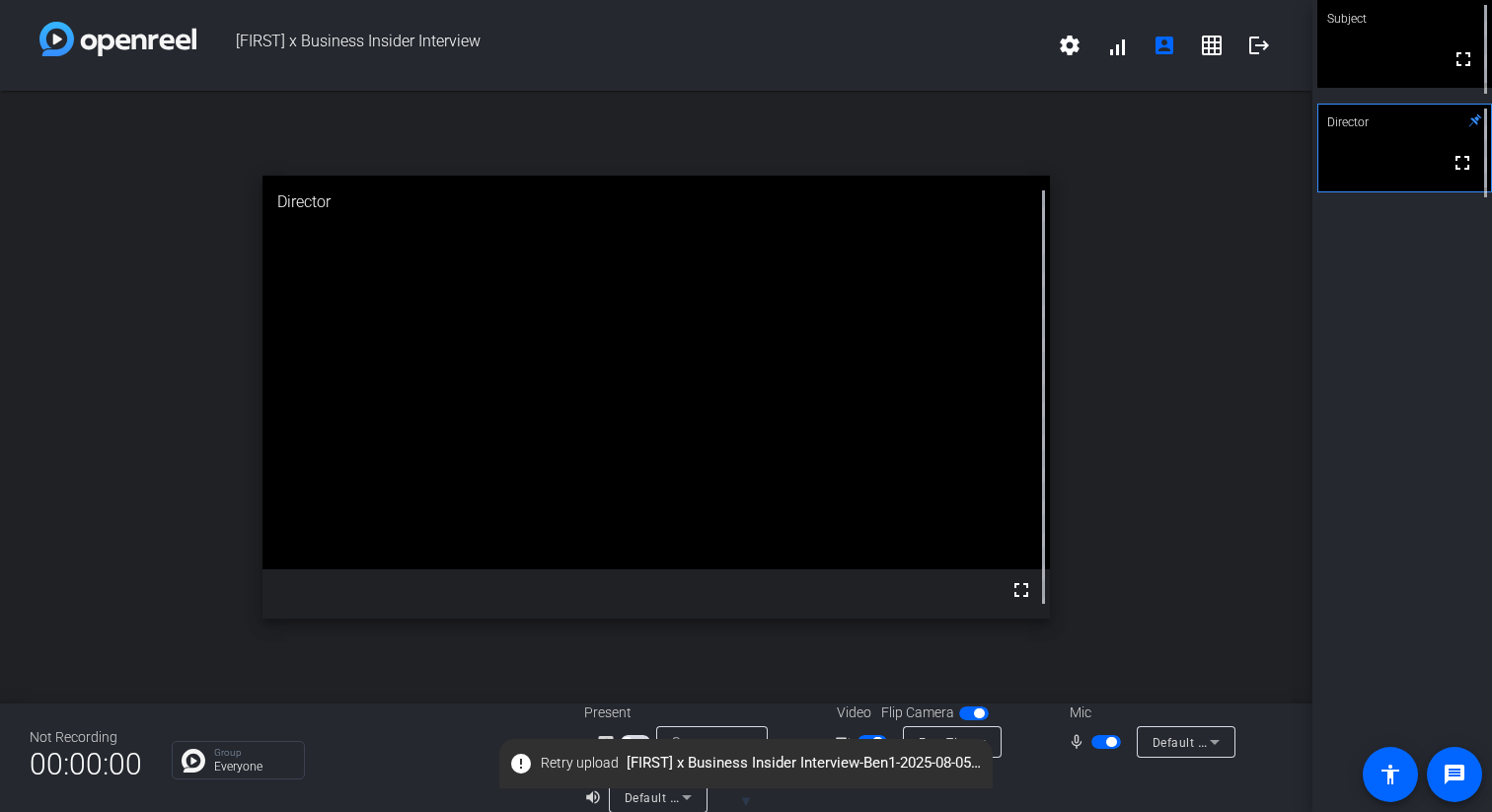 click on "error" 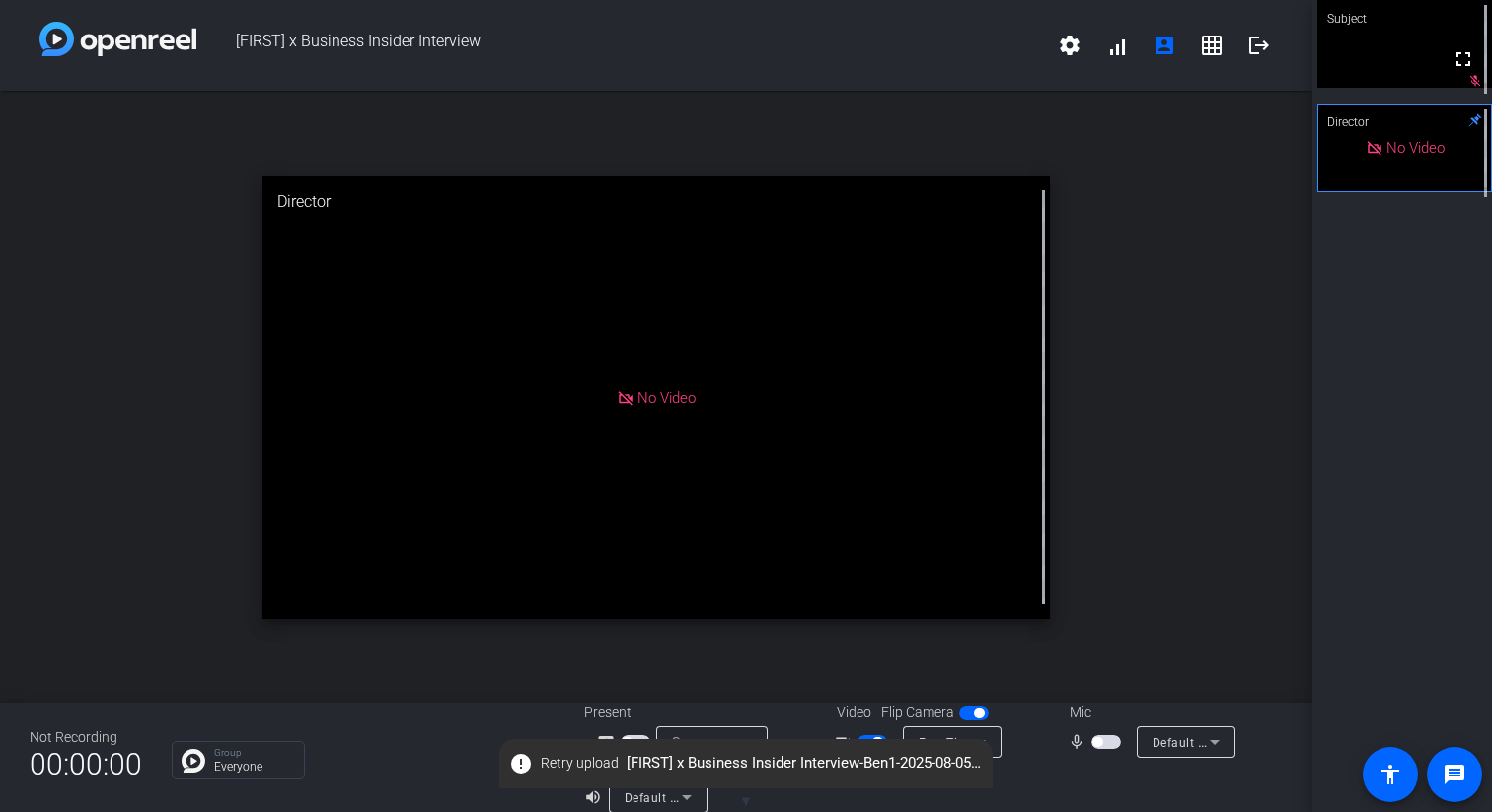 click on "error   Retry upload  Benjamin x Business Insider Interview-Ben1-2025-08-05-11-32-04-310-0.webm" 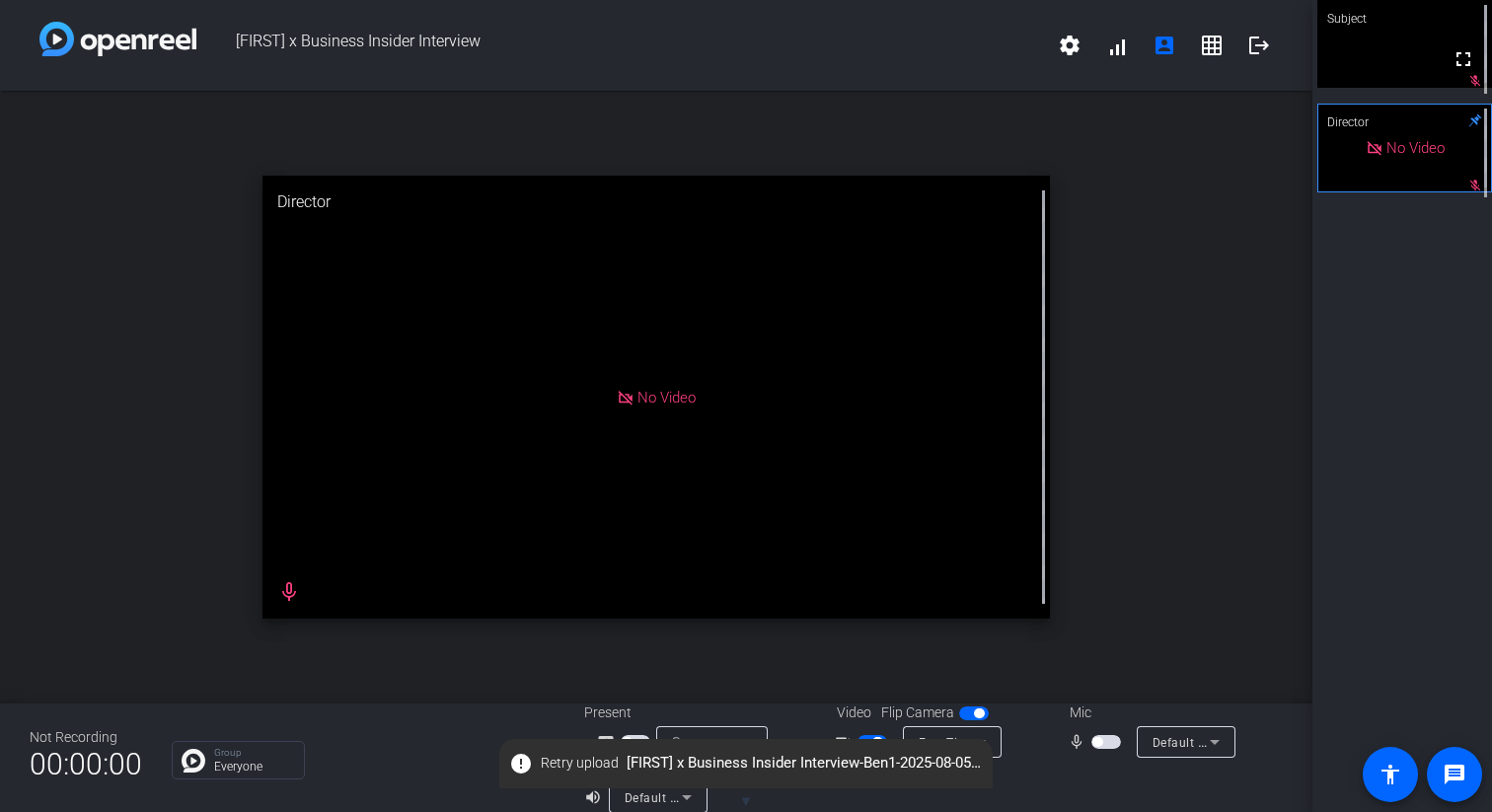 drag, startPoint x: 875, startPoint y: 739, endPoint x: 862, endPoint y: 739, distance: 13 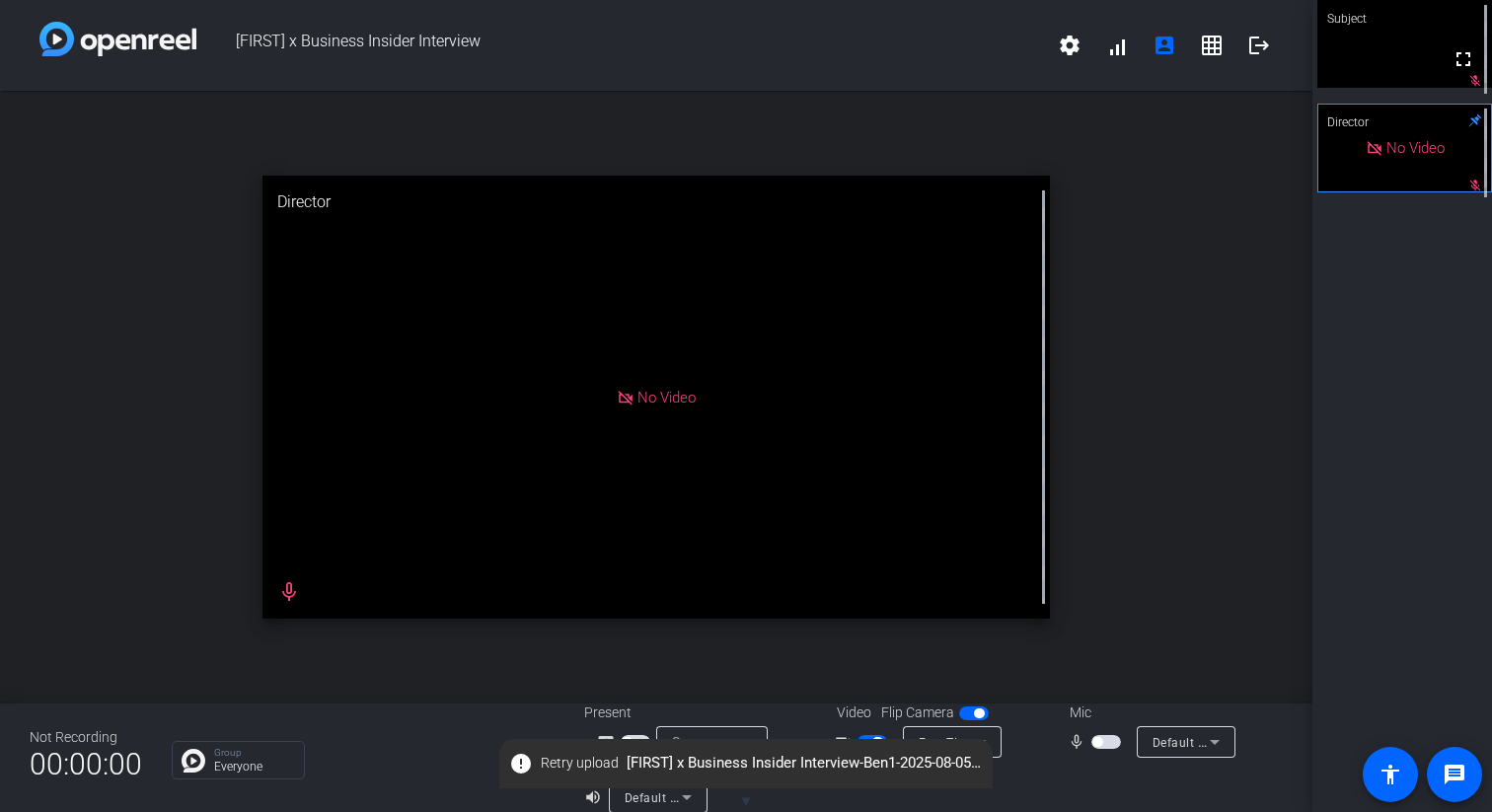 click on "error   Retry upload  Benjamin x Business Insider Interview-Ben1-2025-08-05-11-32-04-310-0.webm" 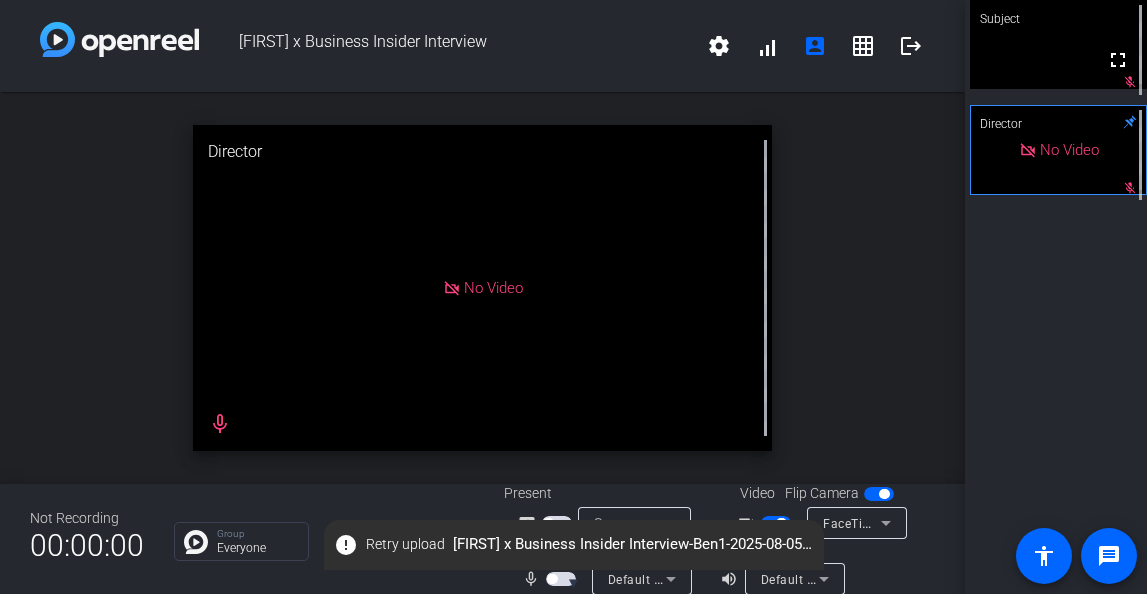 drag, startPoint x: 783, startPoint y: 517, endPoint x: 744, endPoint y: 517, distance: 39 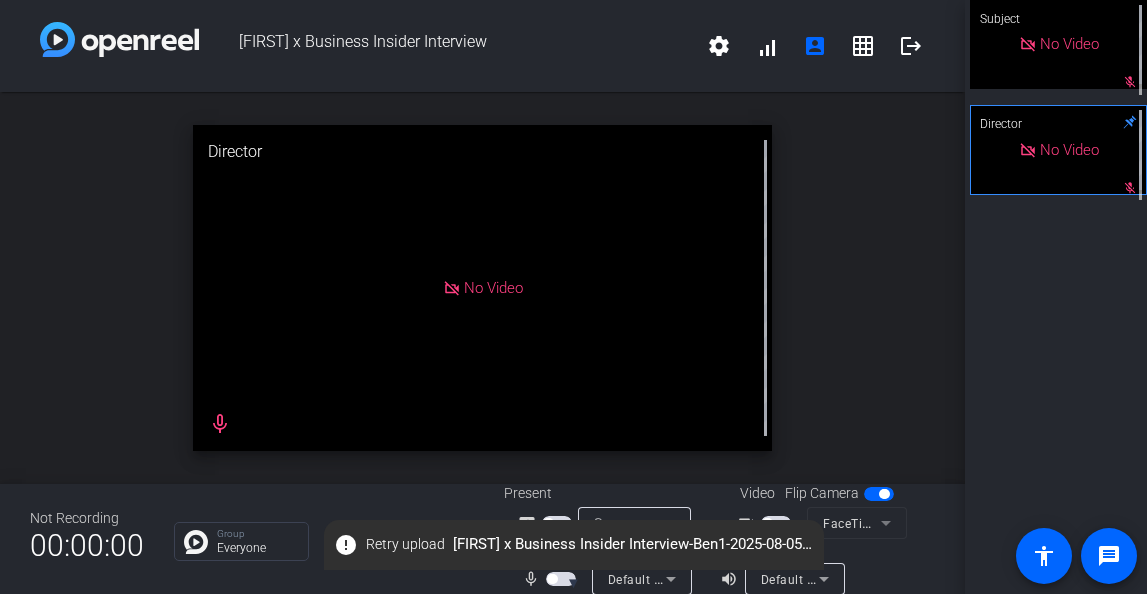 click on "error   Retry upload  Benjamin x Business Insider Interview-Ben1-2025-08-05-11-32-04-310-0.webm" 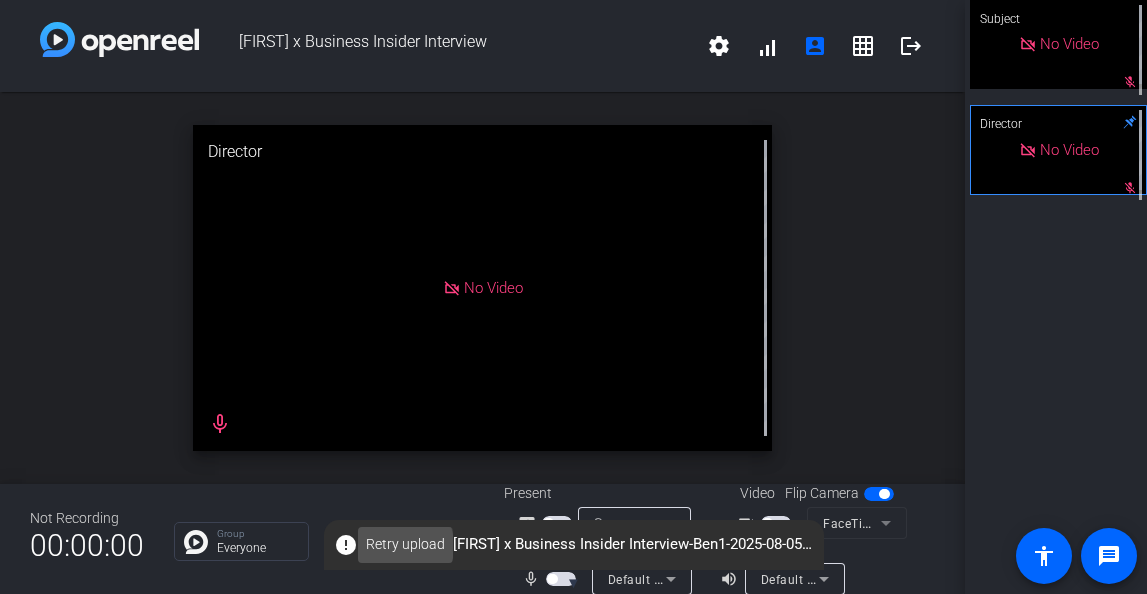 click on "Retry upload" 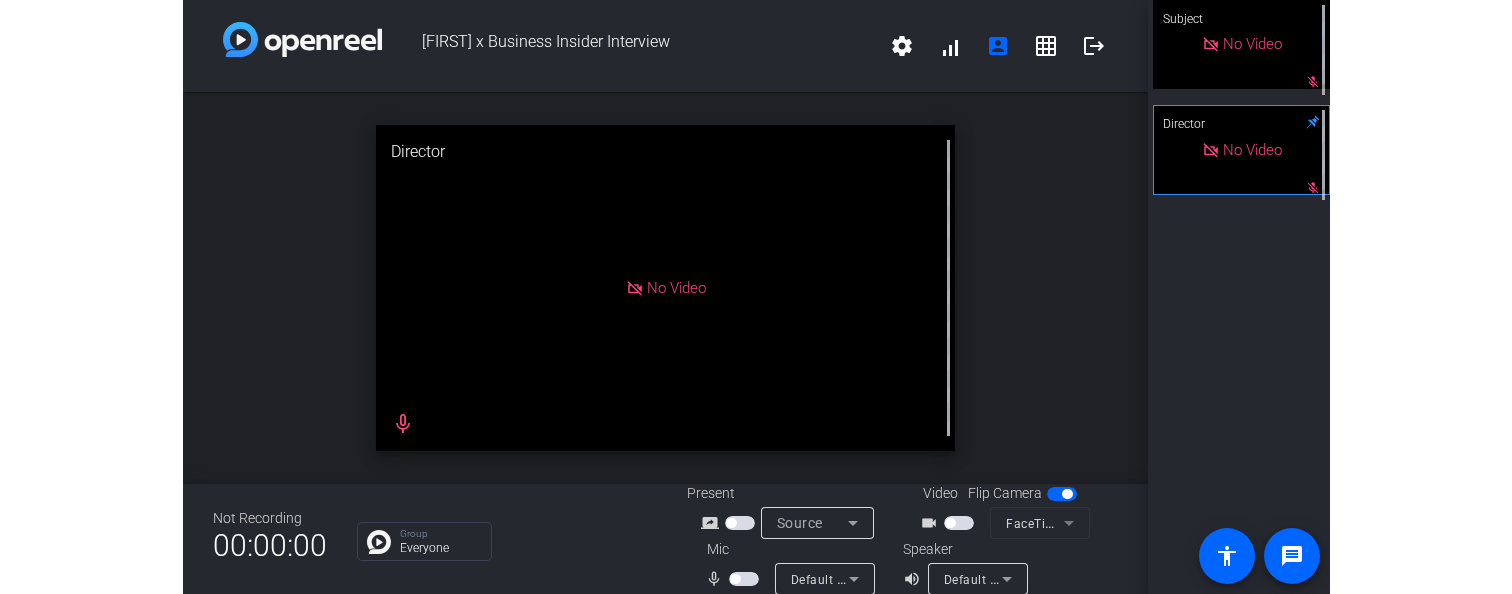 scroll, scrollTop: 23, scrollLeft: 0, axis: vertical 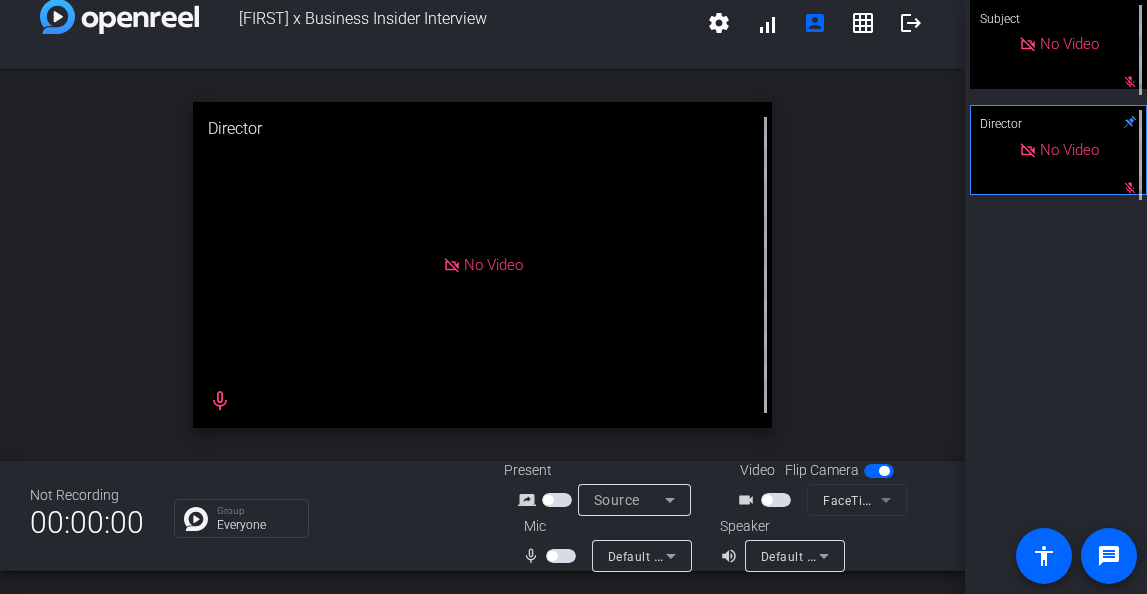 click at bounding box center (879, 471) 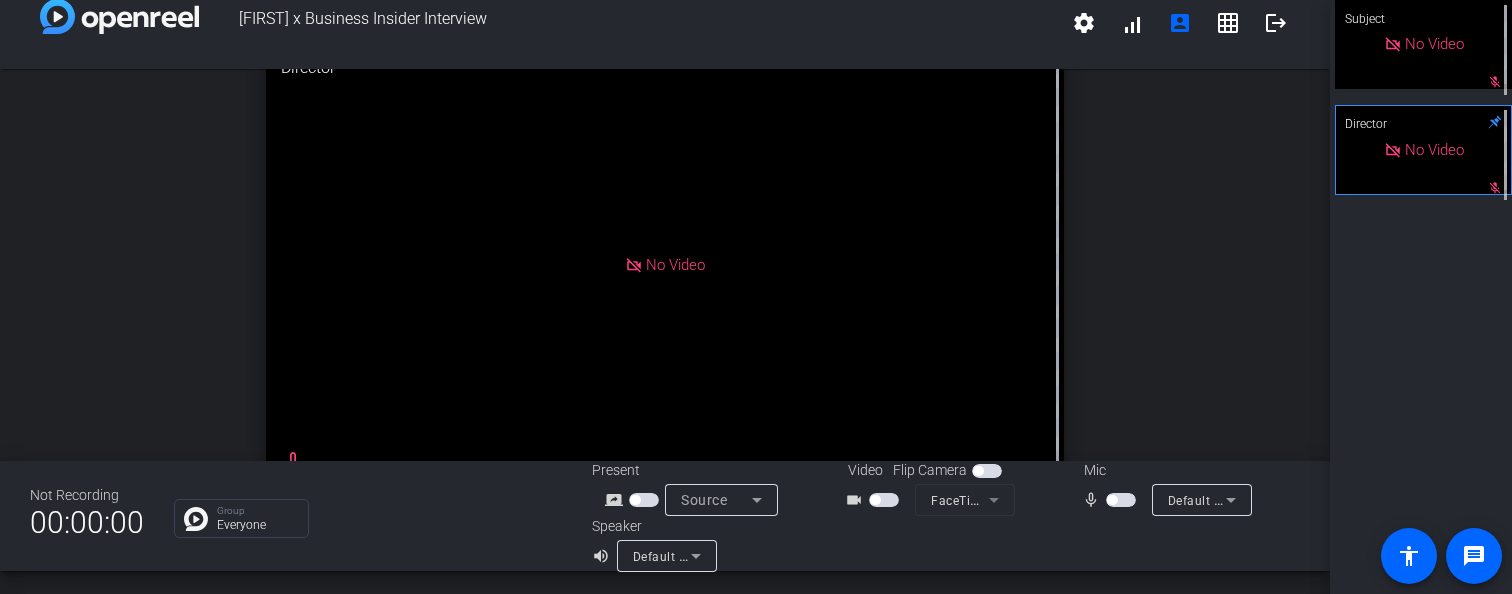 click on "FaceTime HD Camera (3A71:F4B5)" at bounding box center (965, 500) 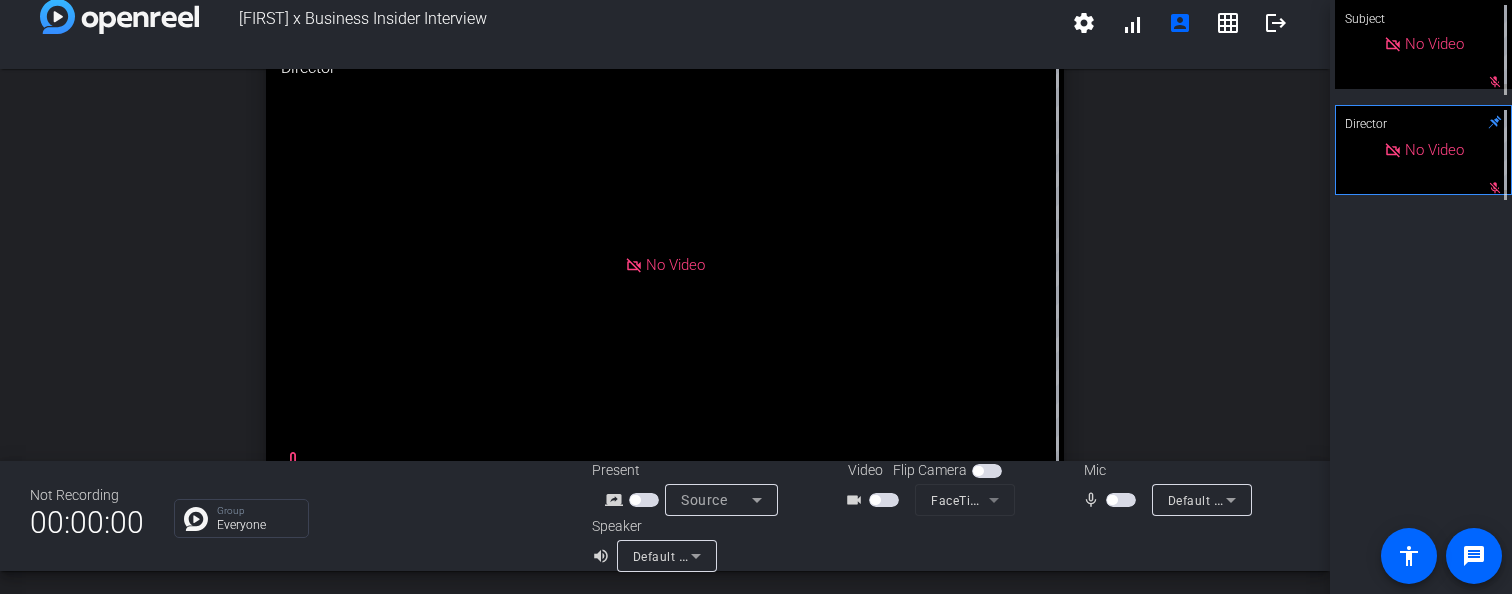 scroll, scrollTop: 28, scrollLeft: 0, axis: vertical 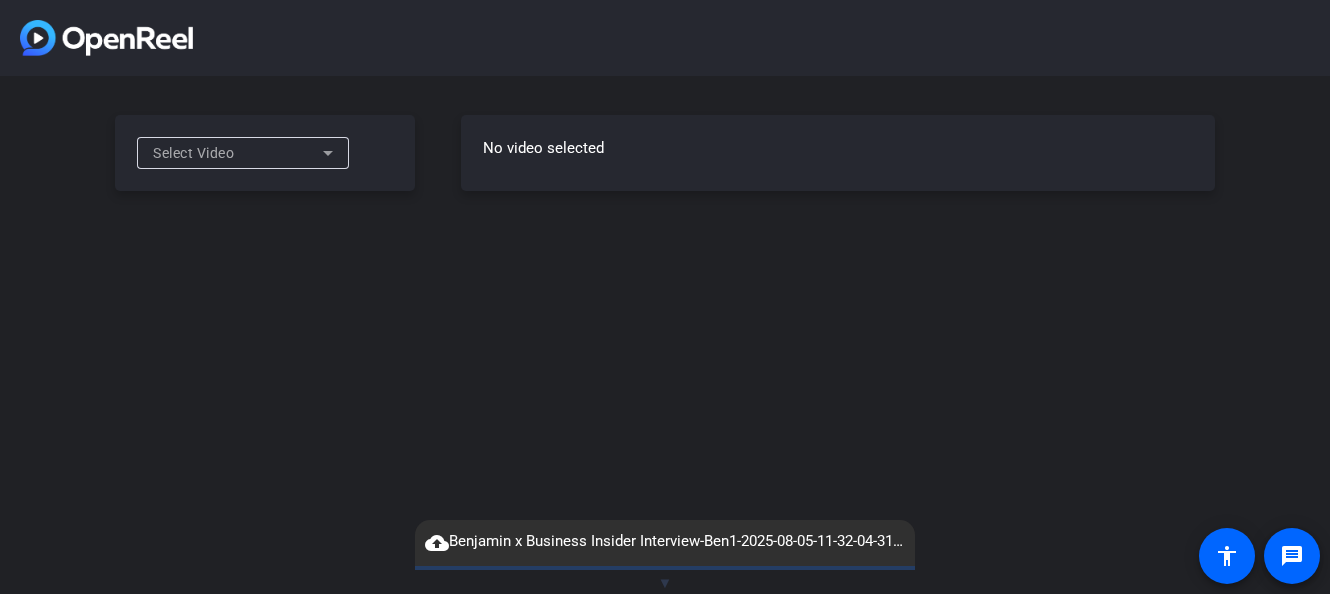 click on "cloud_upload" 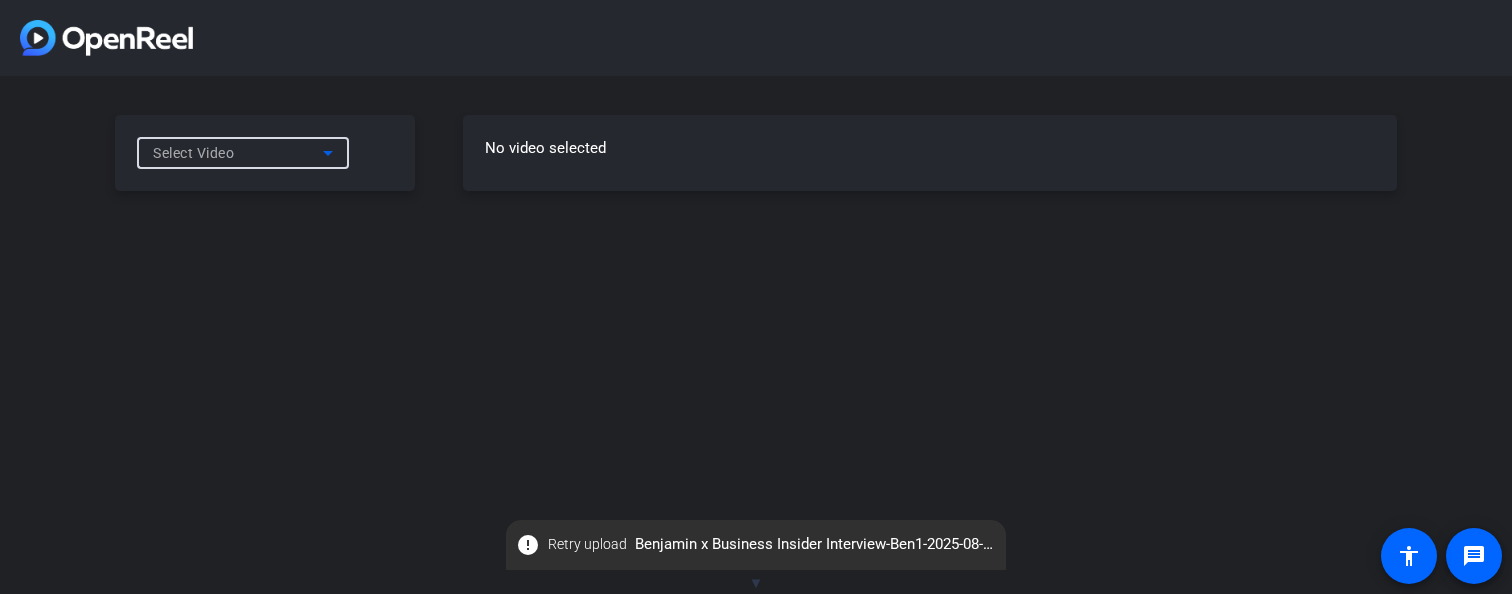 click on "Select Video" at bounding box center [238, 153] 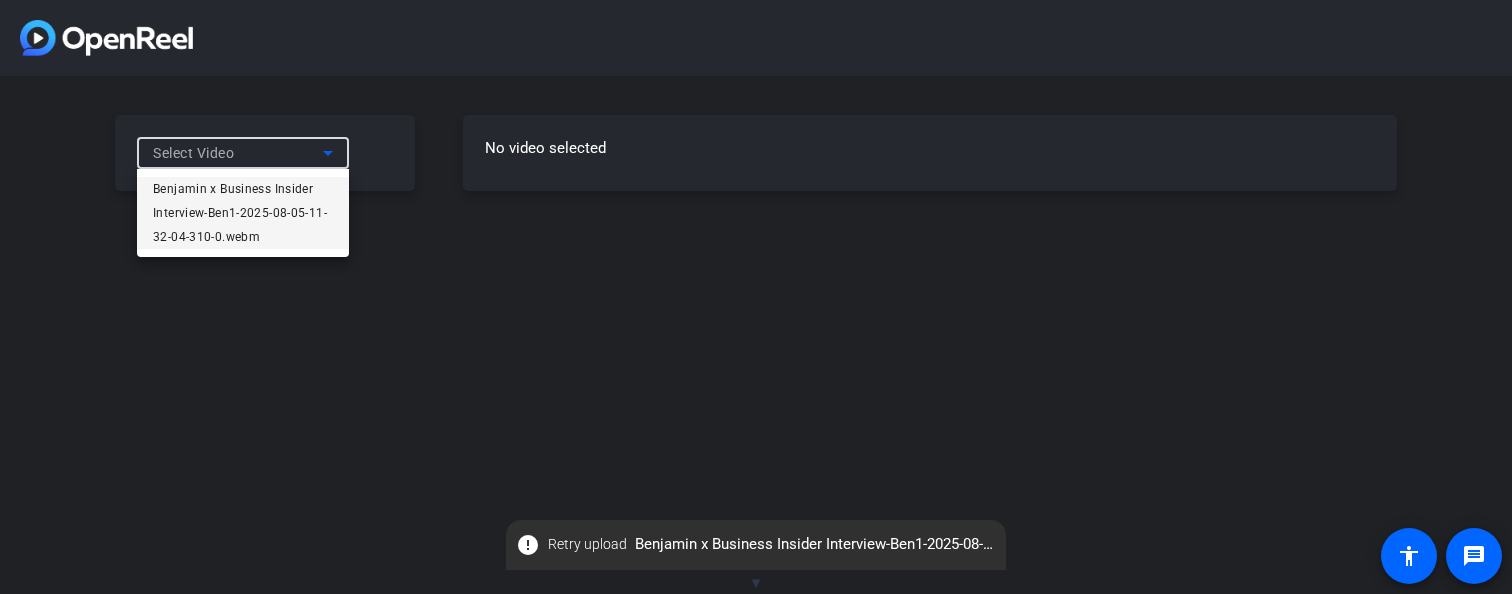 click on "Benjamin x Business Insider Interview-Ben1-2025-08-05-11-32-04-310-0.webm" at bounding box center [243, 213] 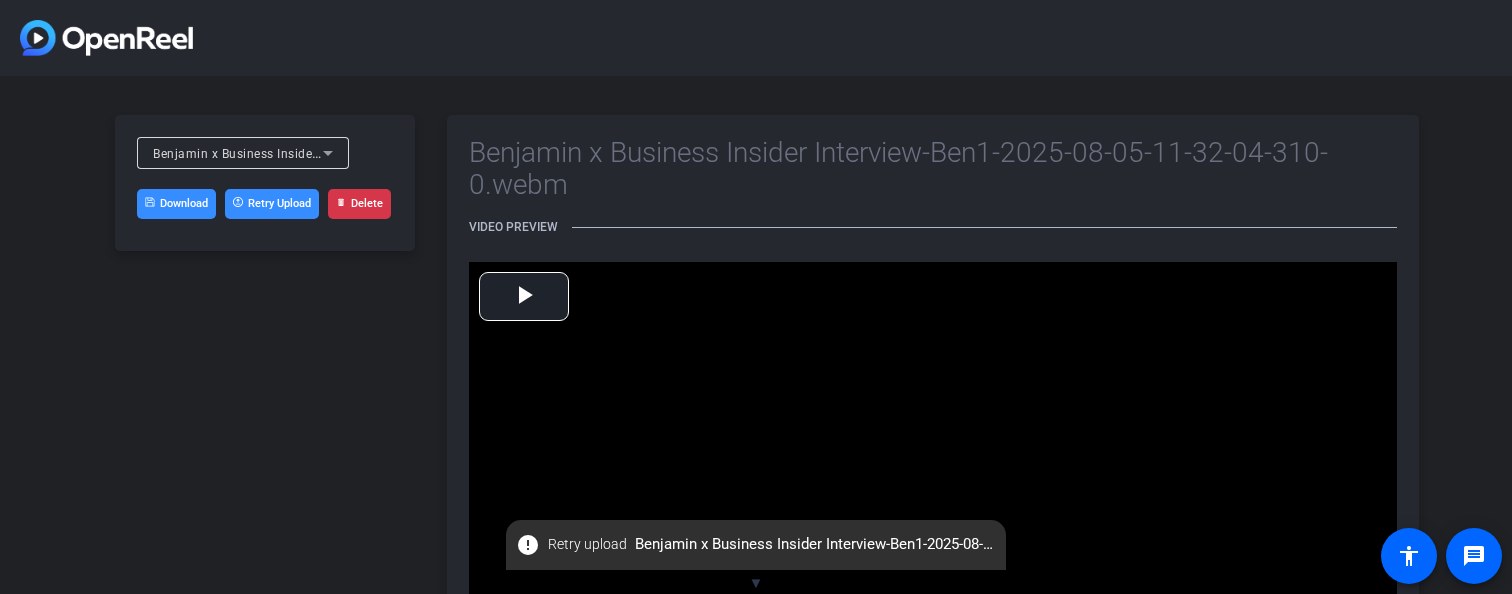 click on "error   Retry upload  Benjamin x Business Insider Interview-Ben1-2025-08-05-11-32-04-310-0.webm" 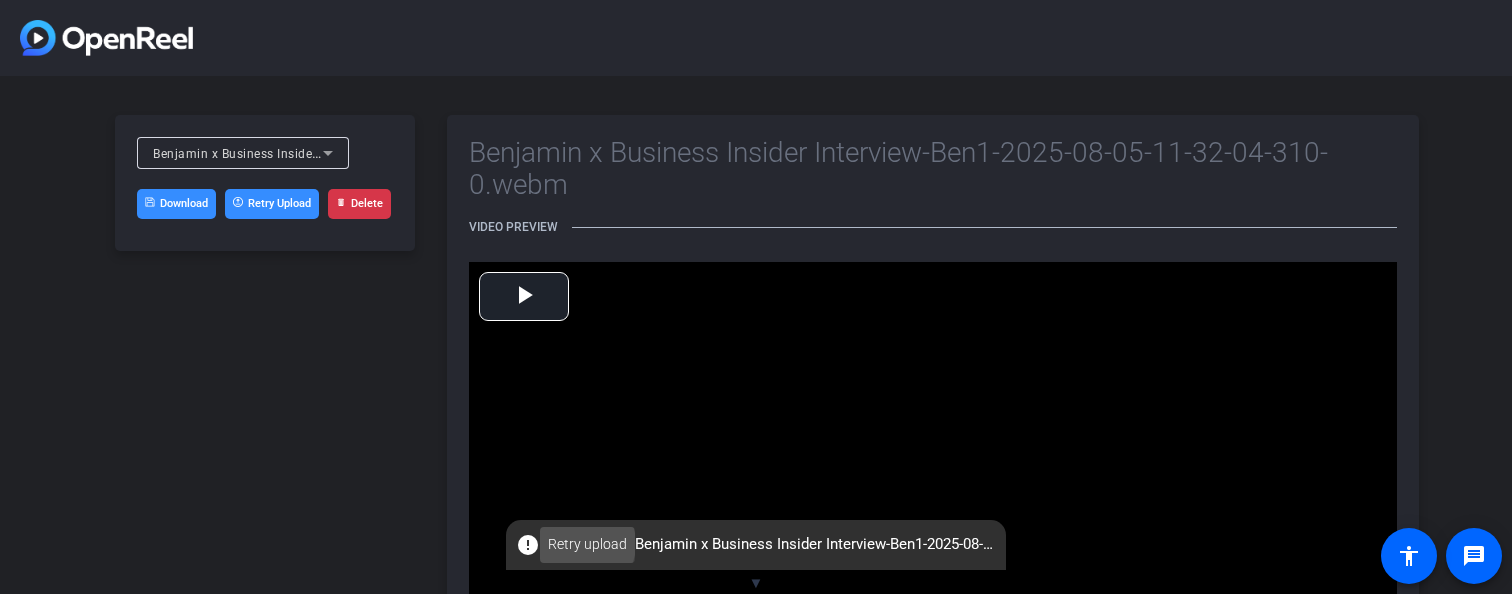click on "Retry upload" 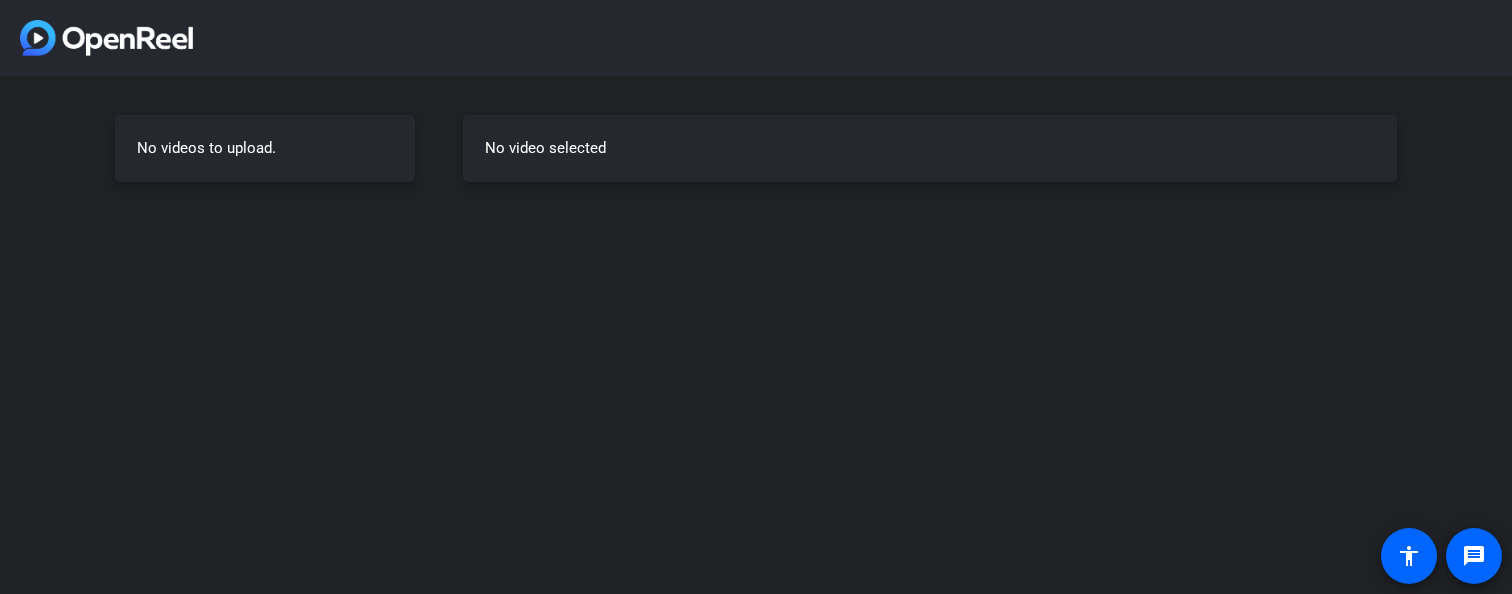 scroll, scrollTop: 0, scrollLeft: 0, axis: both 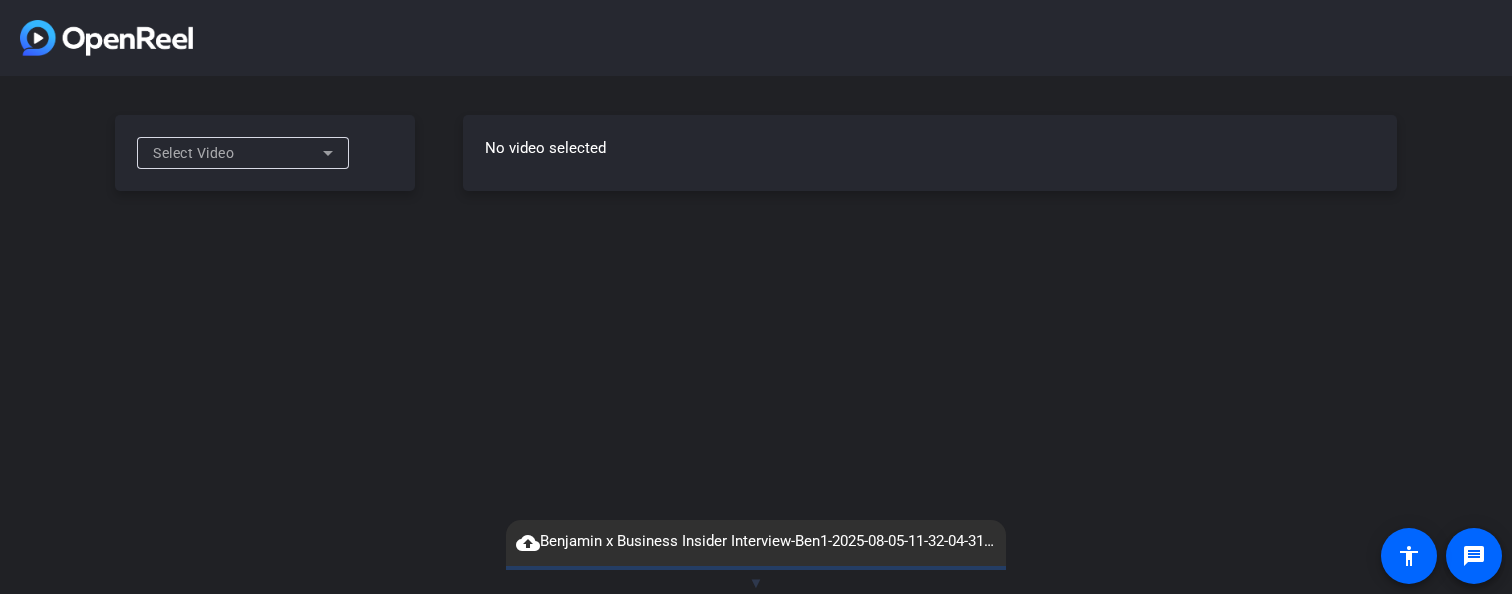 click 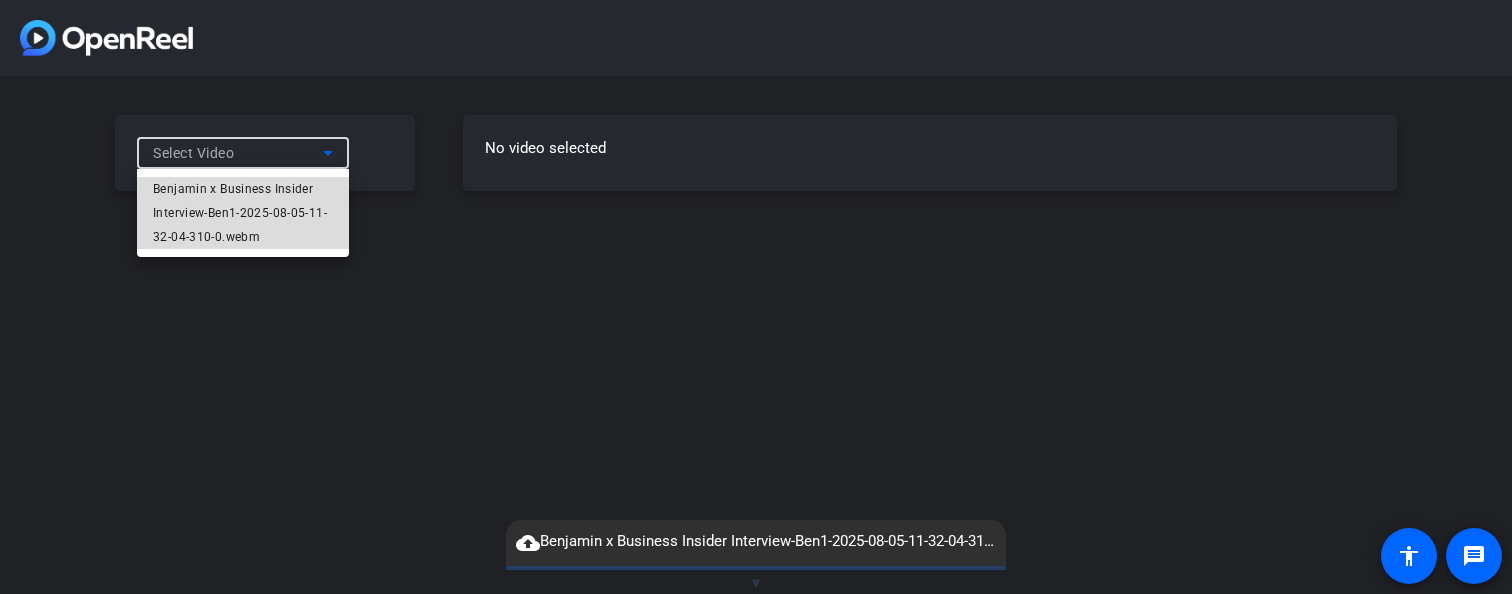 click on "Benjamin x Business Insider Interview-Ben1-2025-08-05-11-32-04-310-0.webm" at bounding box center (243, 213) 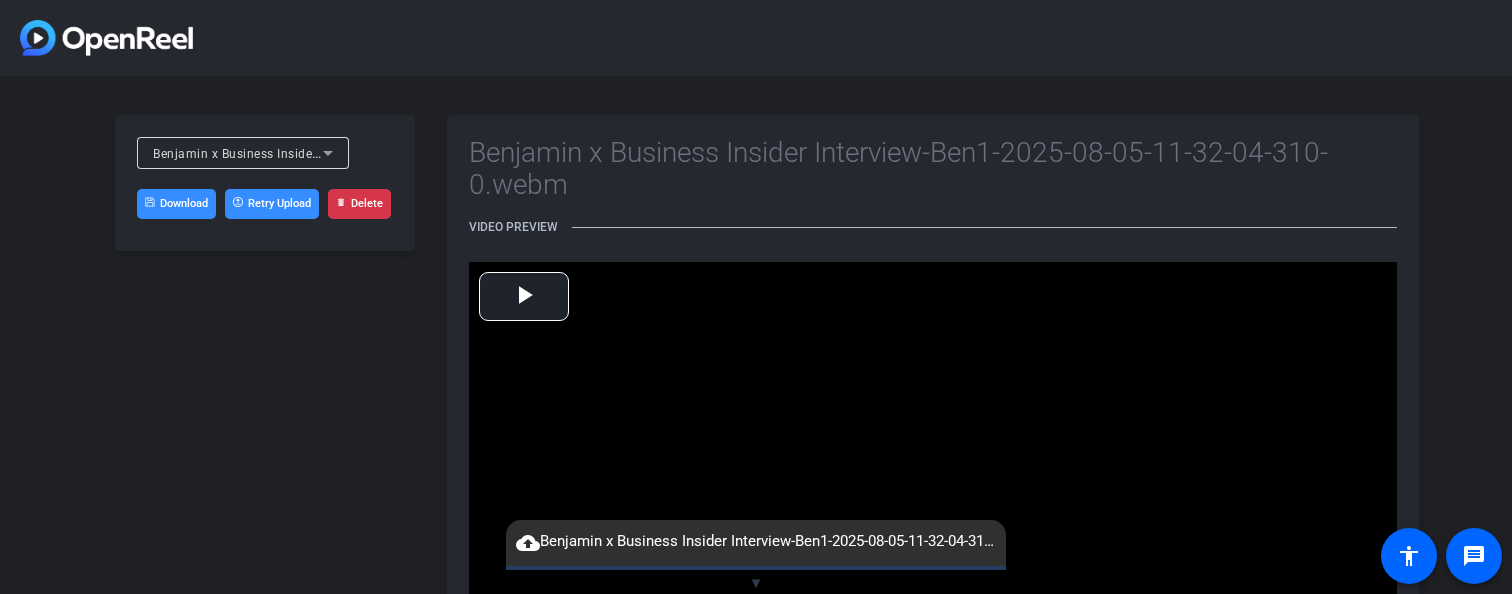 click on "cloud_upload" 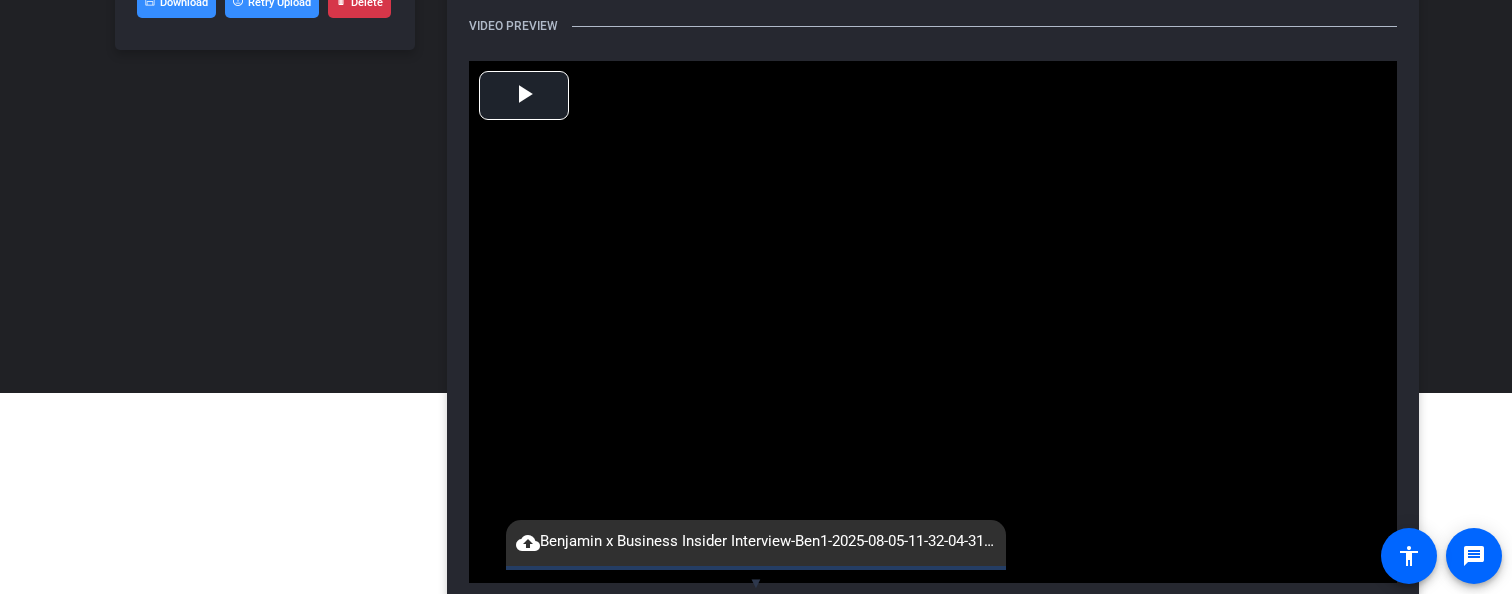 scroll, scrollTop: 251, scrollLeft: 0, axis: vertical 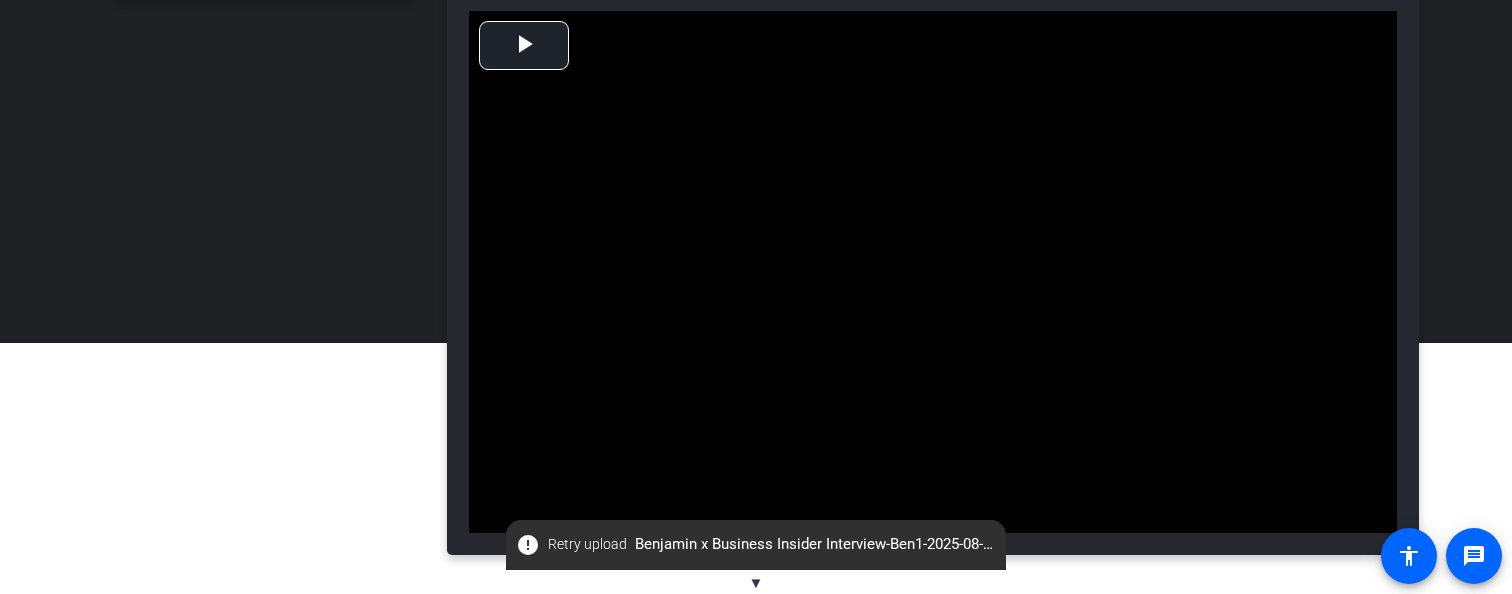 click on "error" 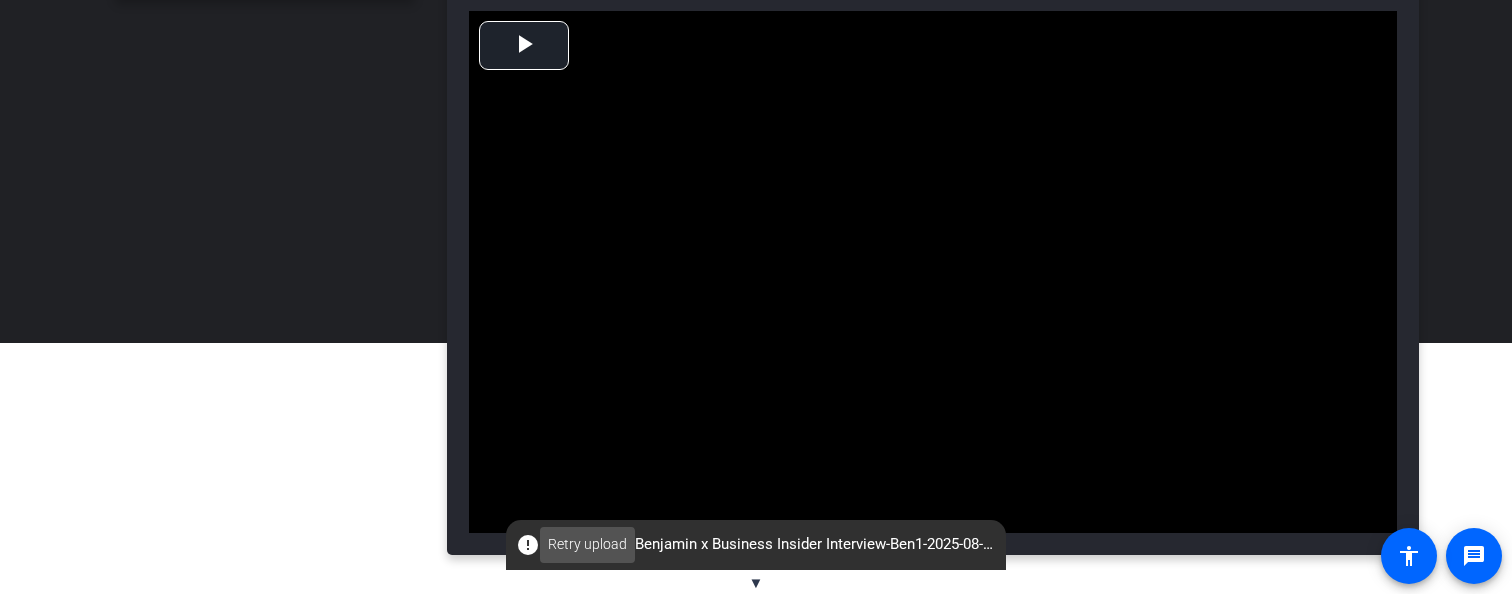 click on "Retry upload" 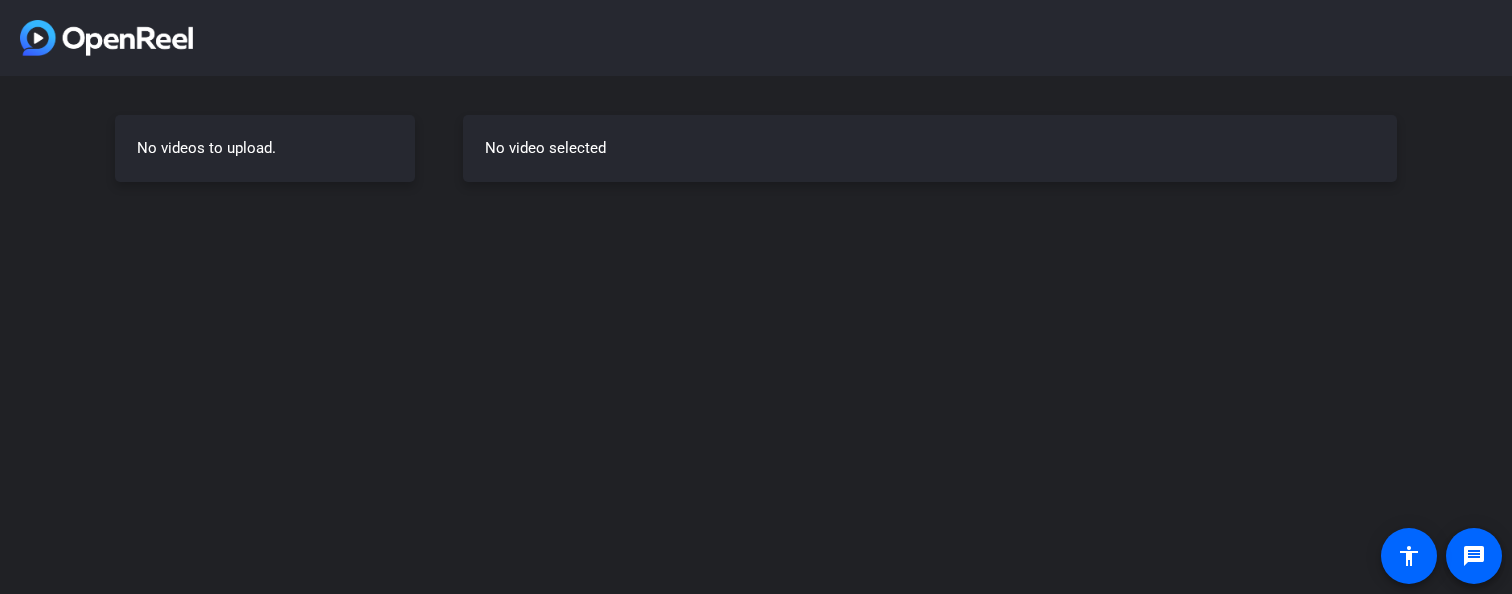 scroll, scrollTop: 0, scrollLeft: 0, axis: both 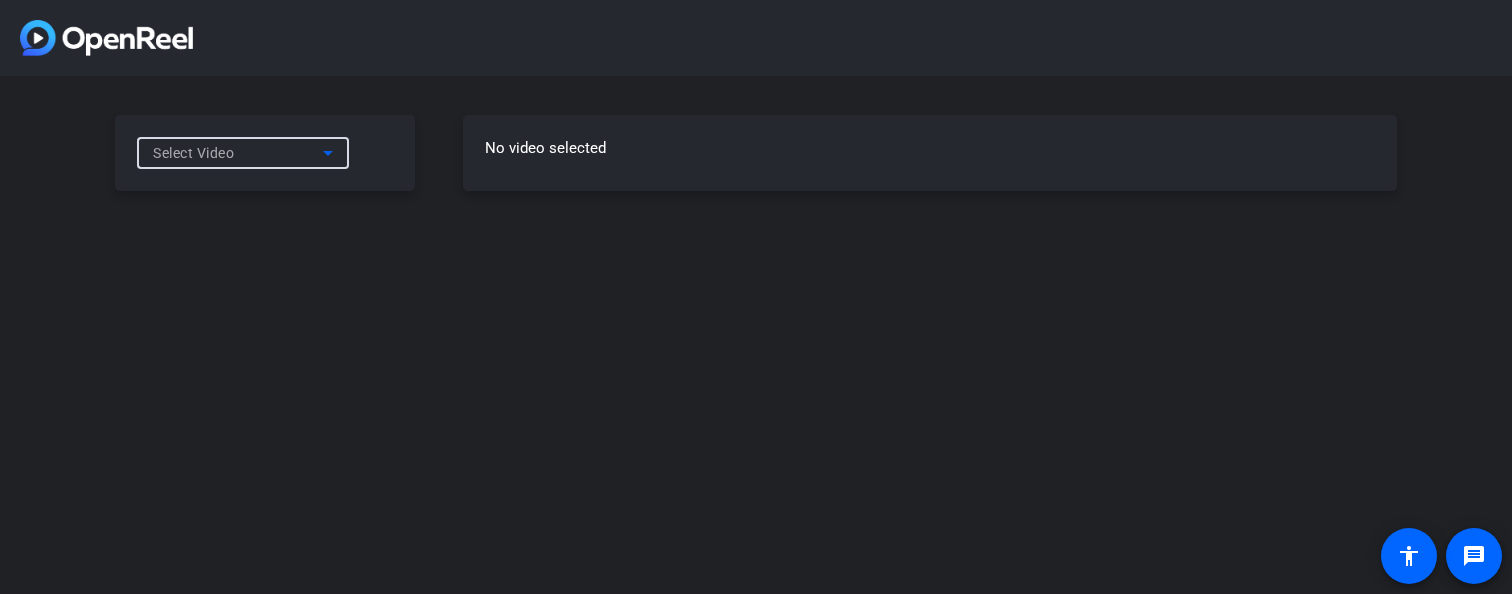 click 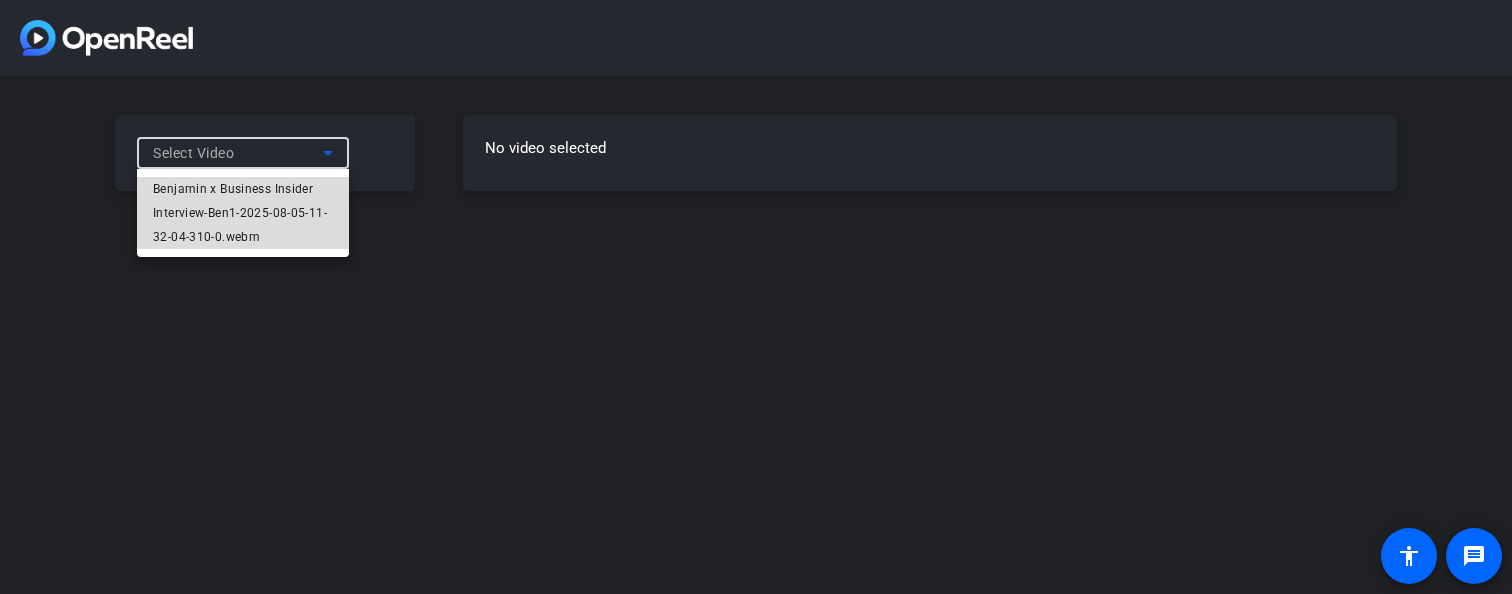 click on "Benjamin x Business Insider Interview-Ben1-2025-08-05-11-32-04-310-0.webm" at bounding box center [243, 213] 